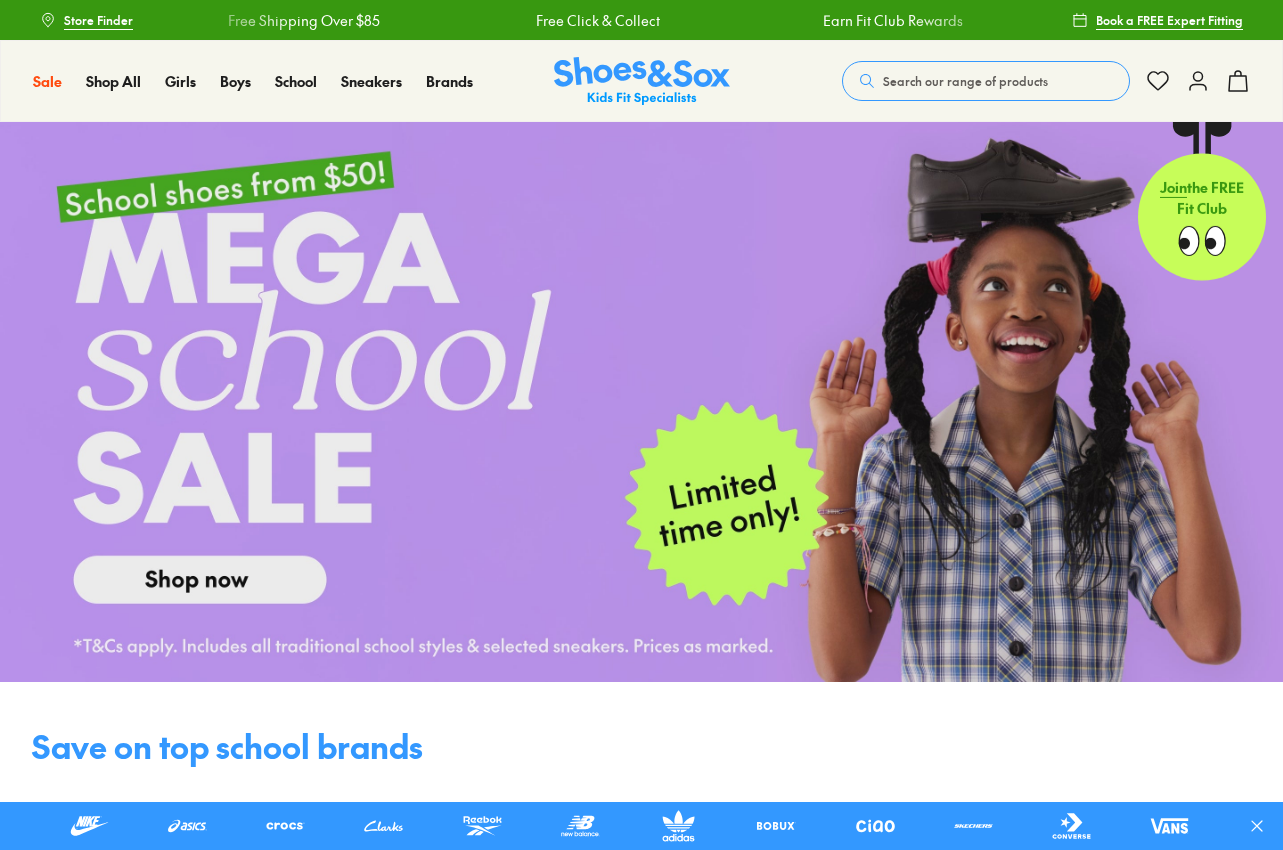 scroll, scrollTop: 0, scrollLeft: 0, axis: both 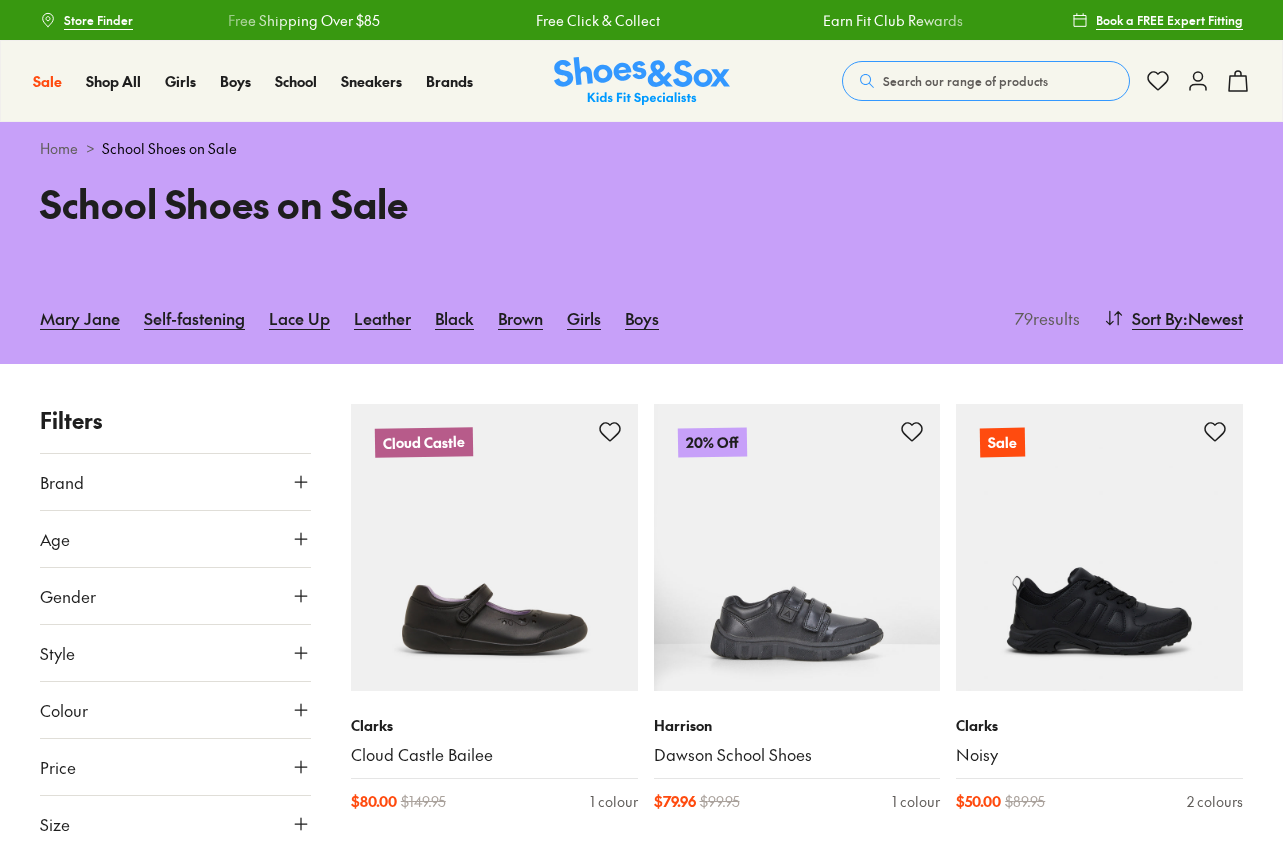 click on "Brand" at bounding box center (175, 482) 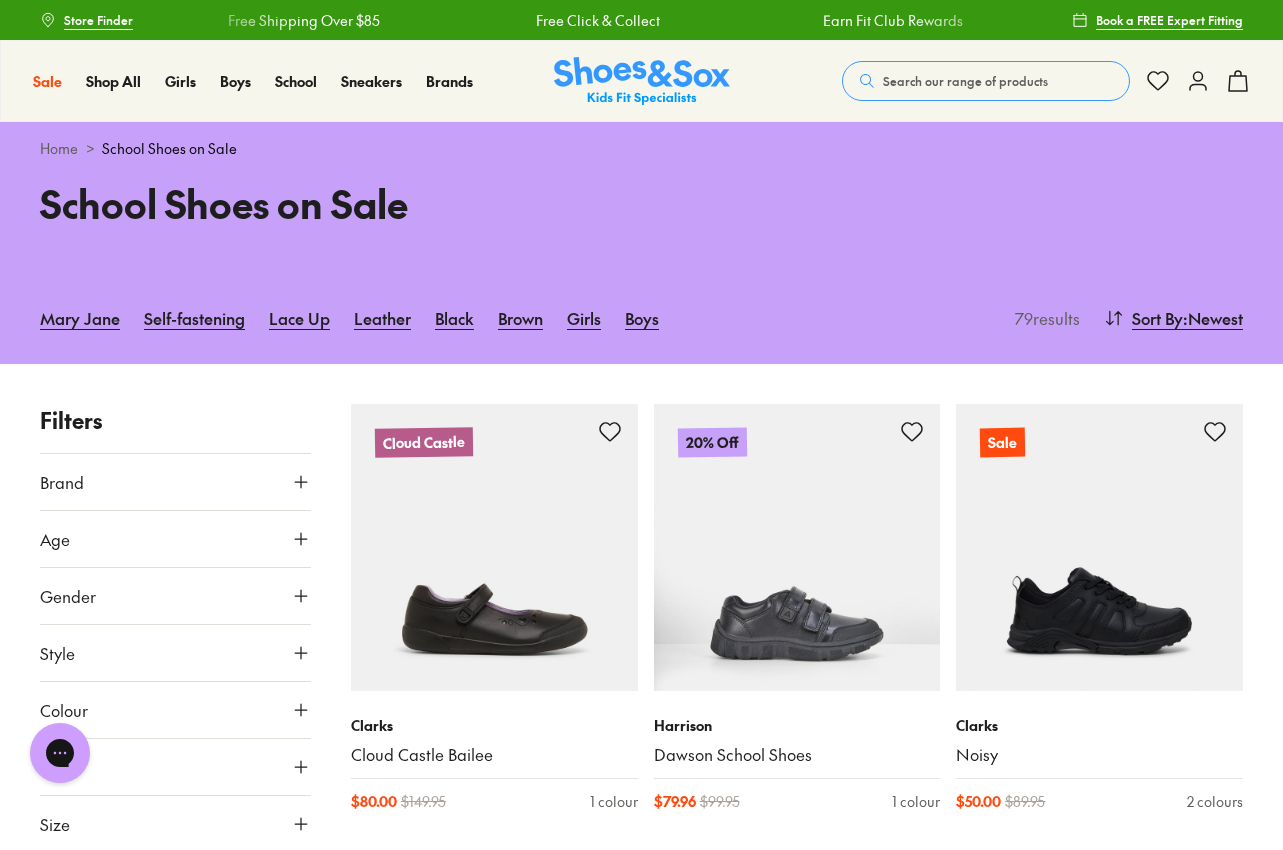 scroll, scrollTop: 0, scrollLeft: 0, axis: both 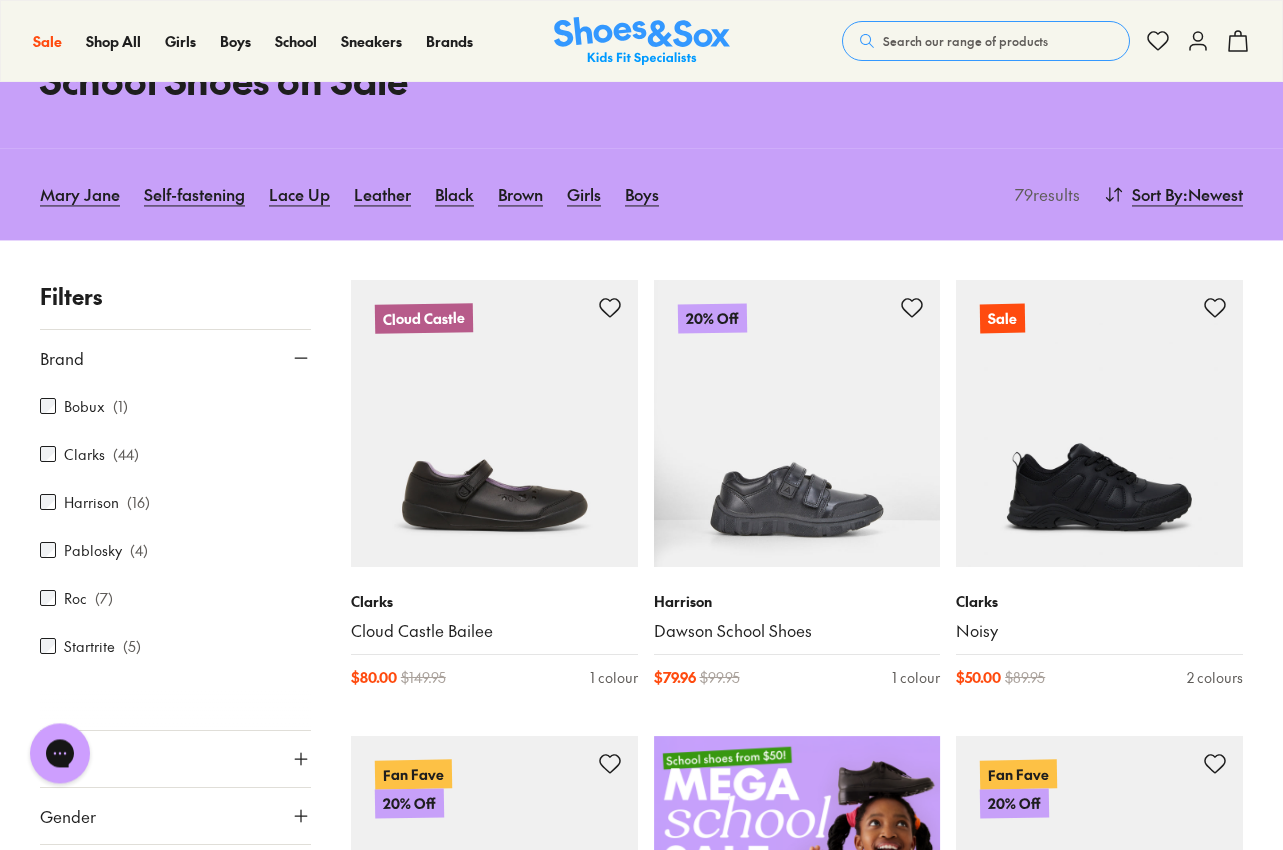 type on "***" 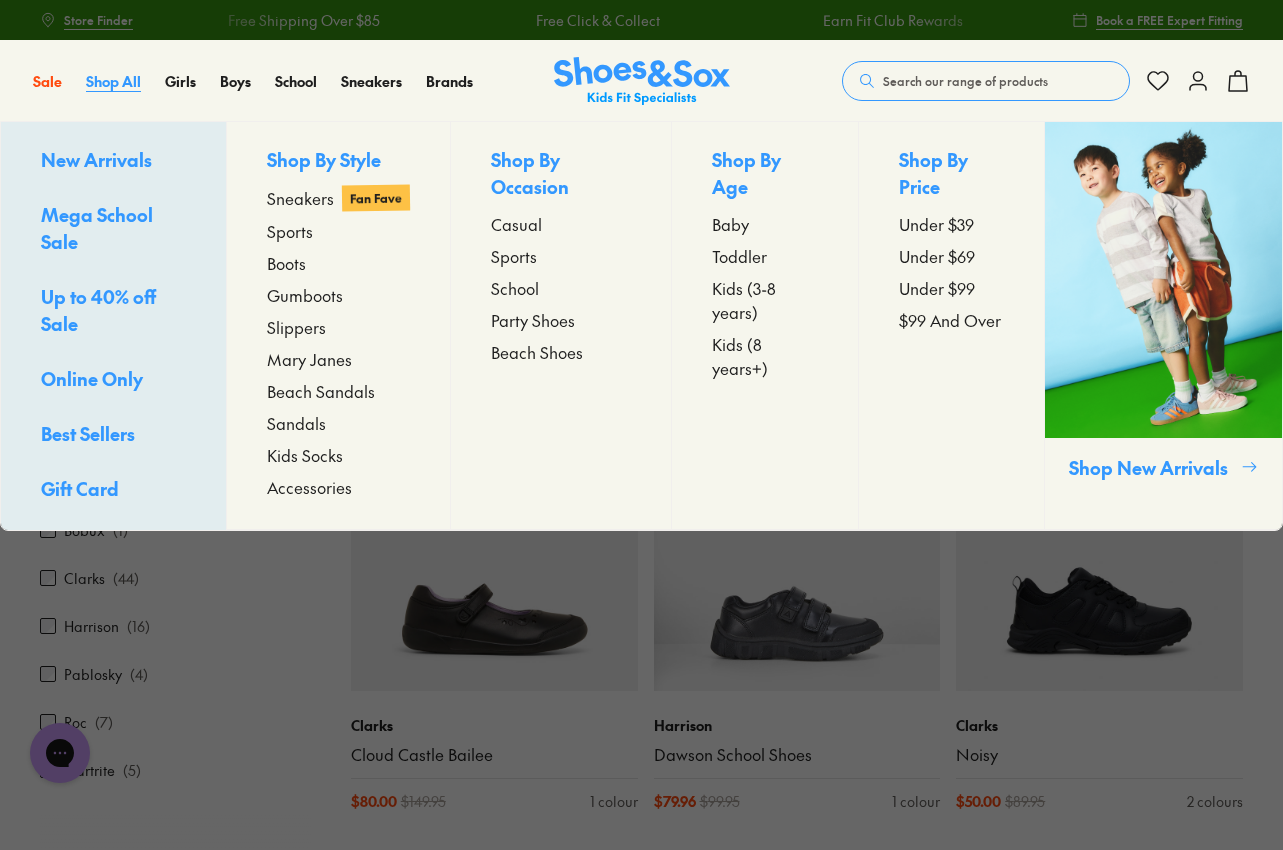 click on "Shop All" at bounding box center [113, 81] 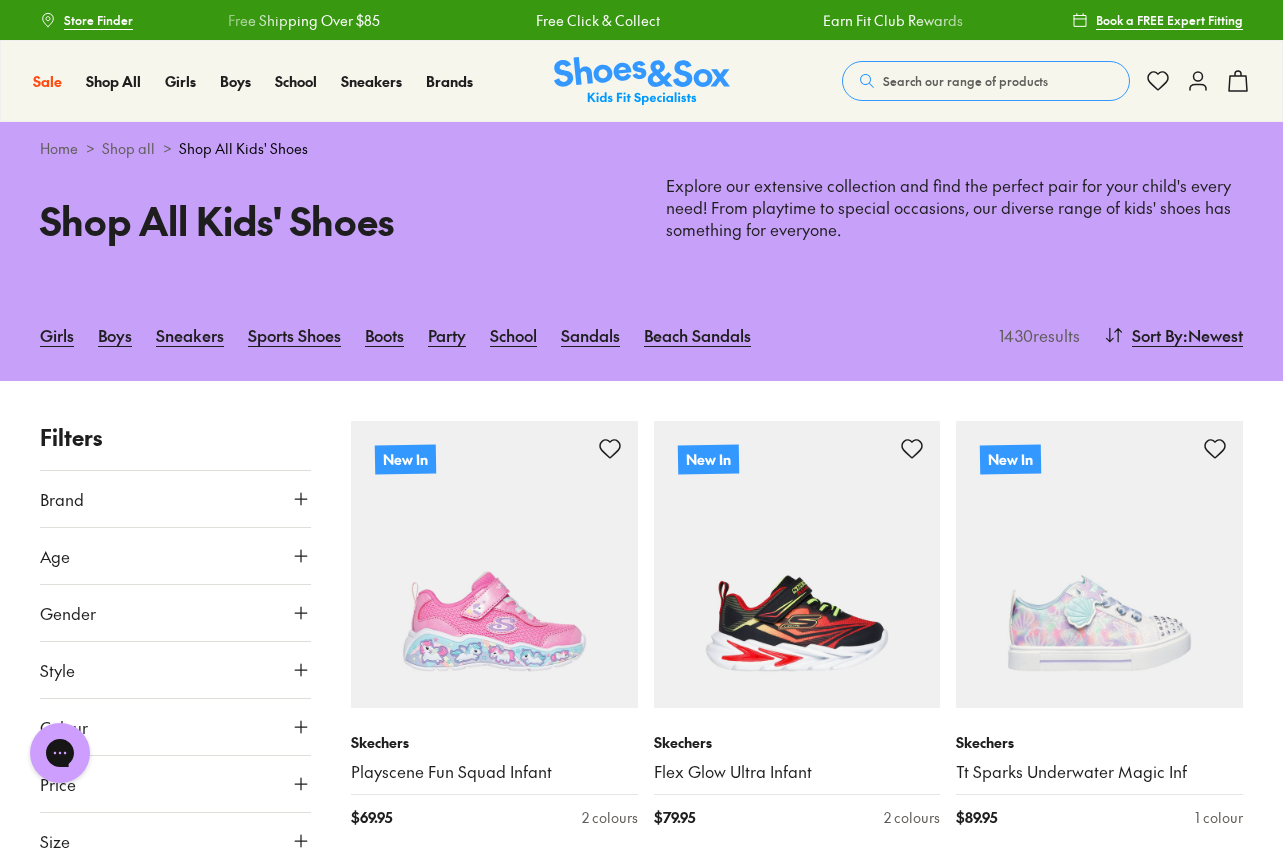 scroll, scrollTop: 0, scrollLeft: 0, axis: both 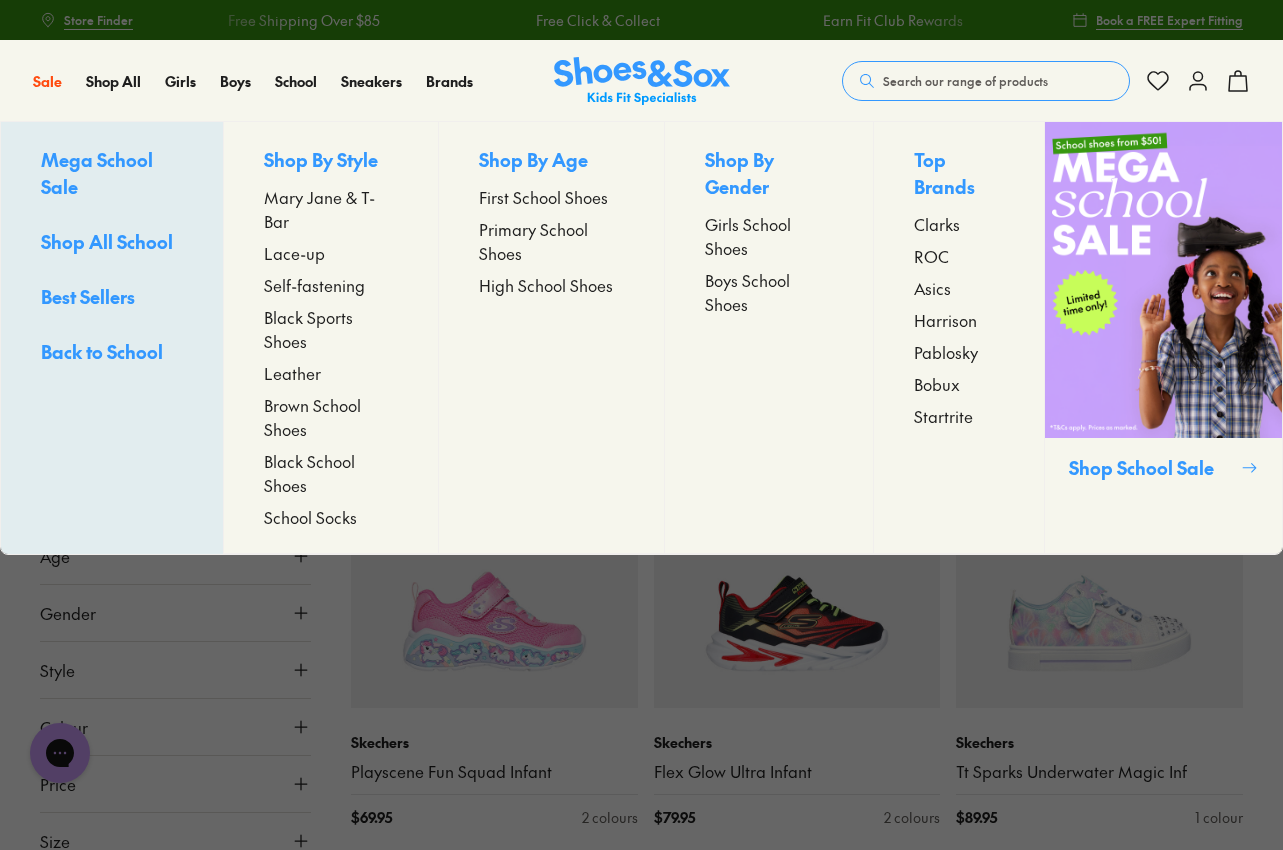 click on "Shop All School" at bounding box center (107, 241) 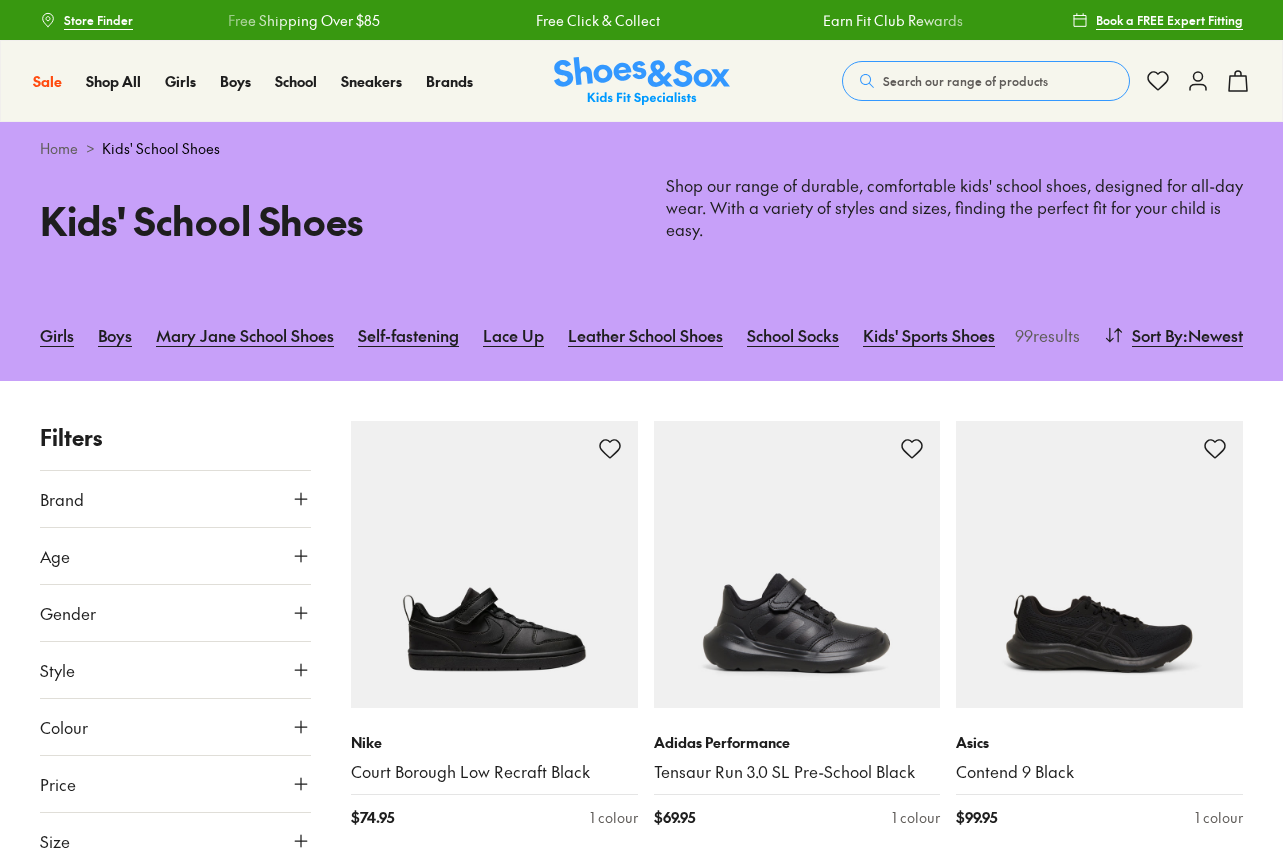 scroll, scrollTop: 0, scrollLeft: 0, axis: both 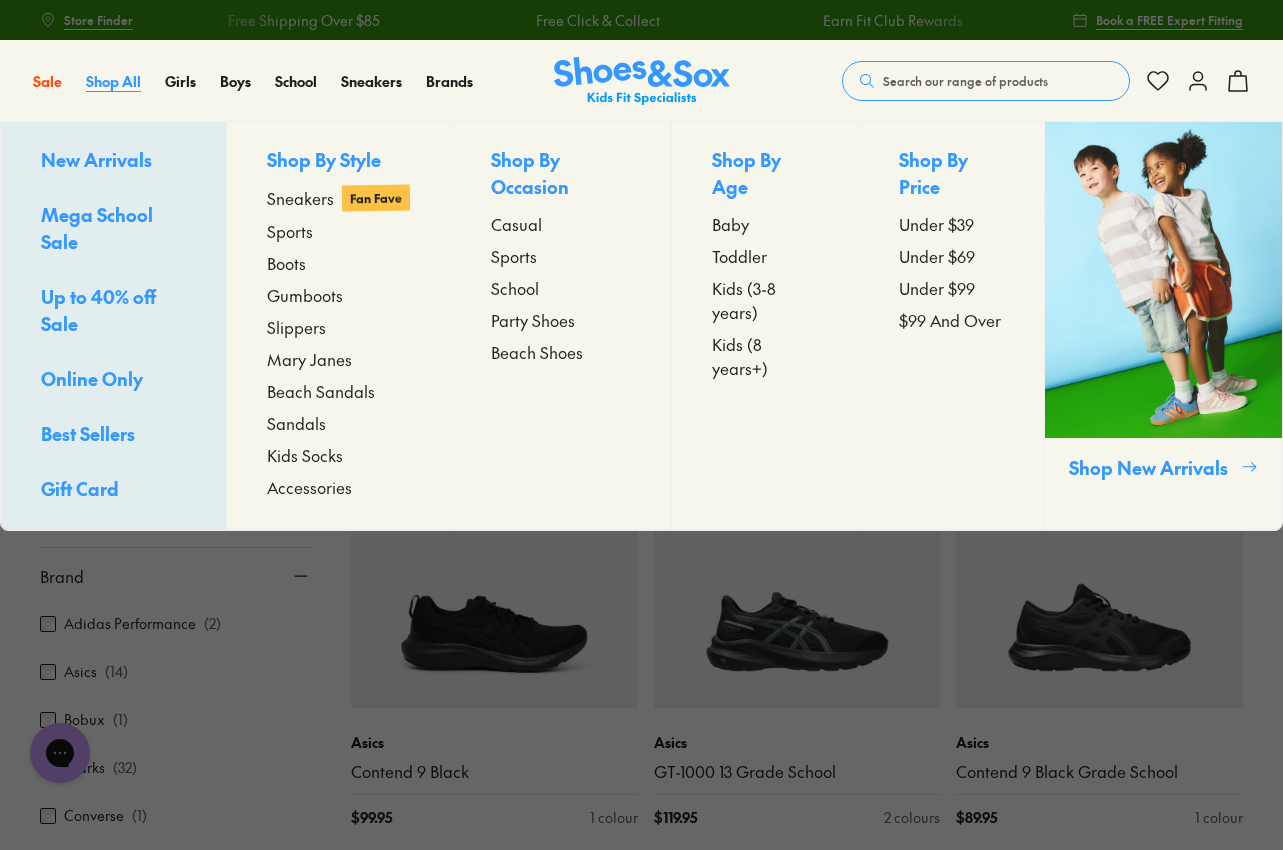 click on "Shop All" at bounding box center (113, 81) 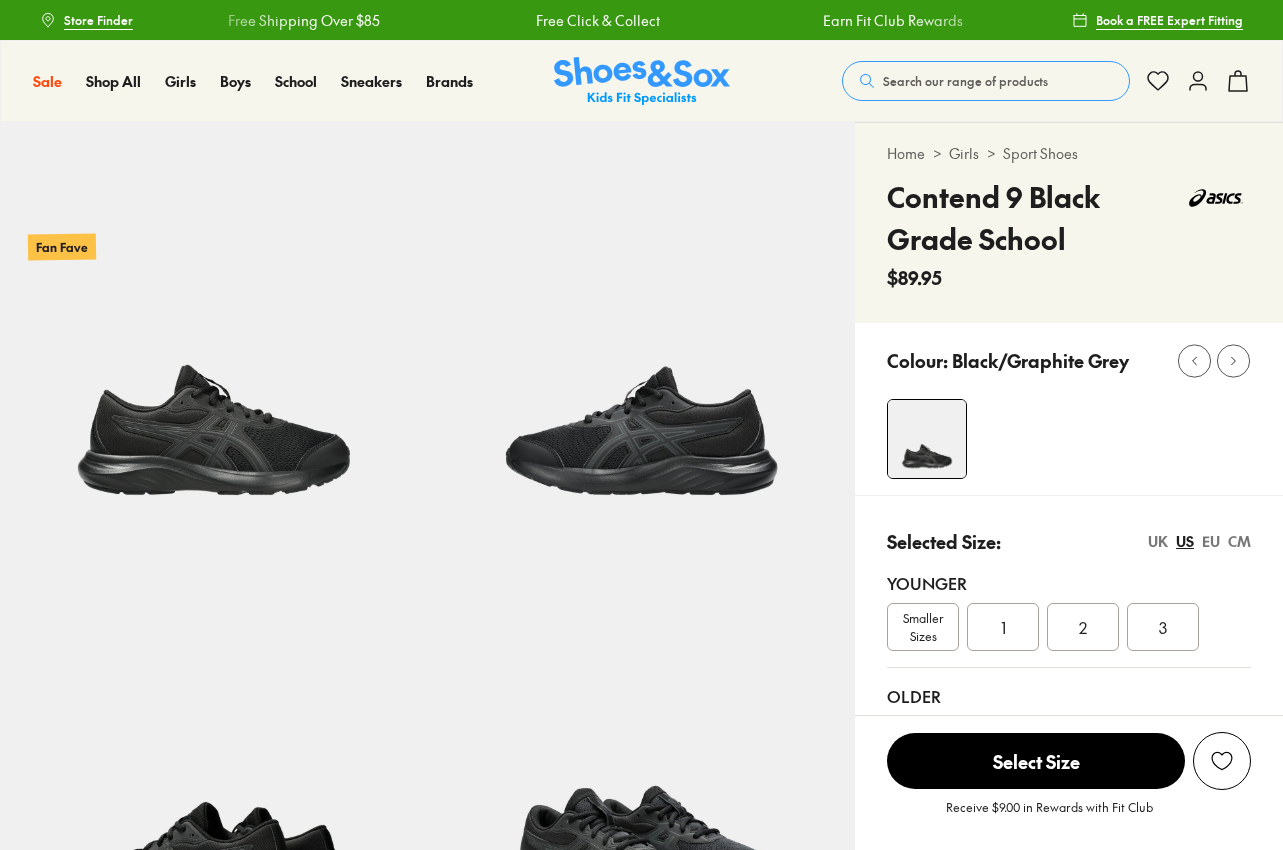 select on "*" 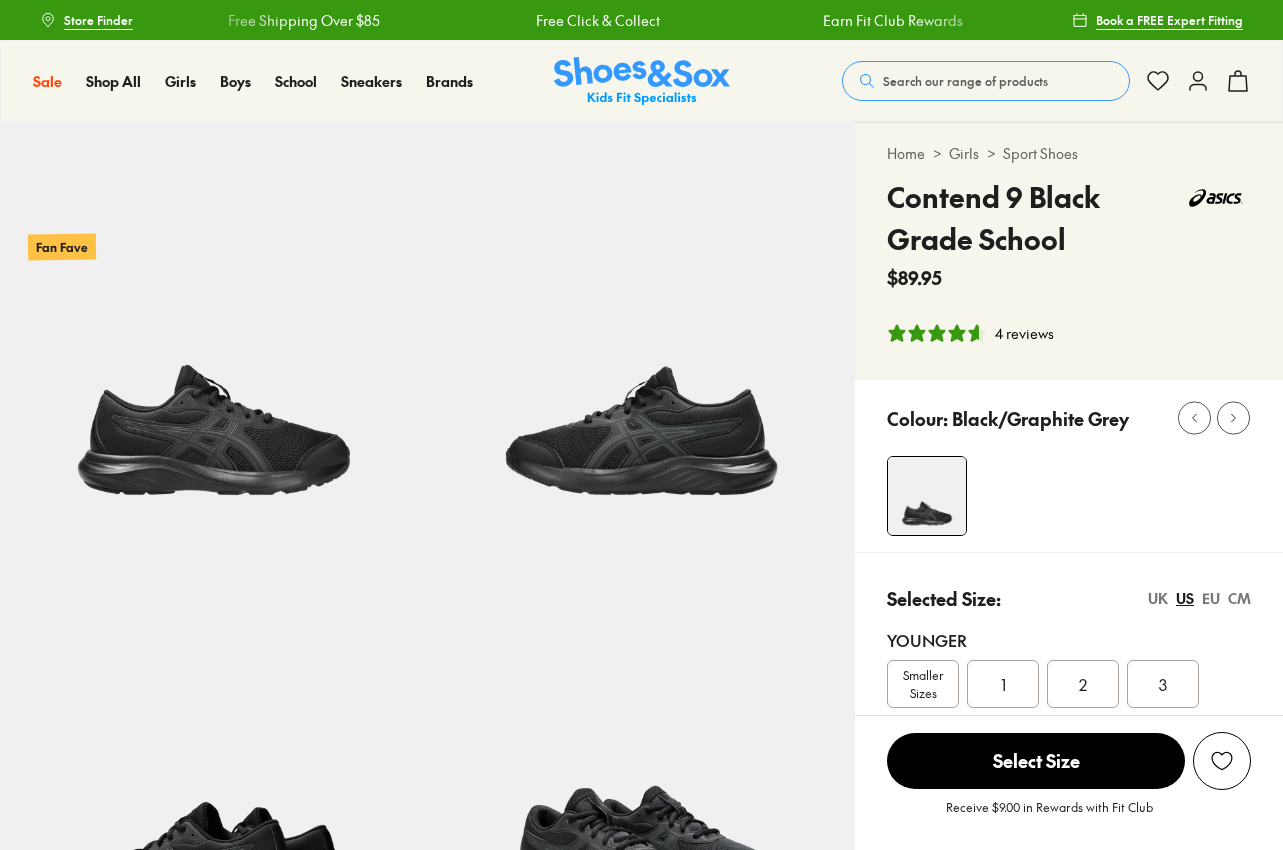 scroll, scrollTop: 0, scrollLeft: 0, axis: both 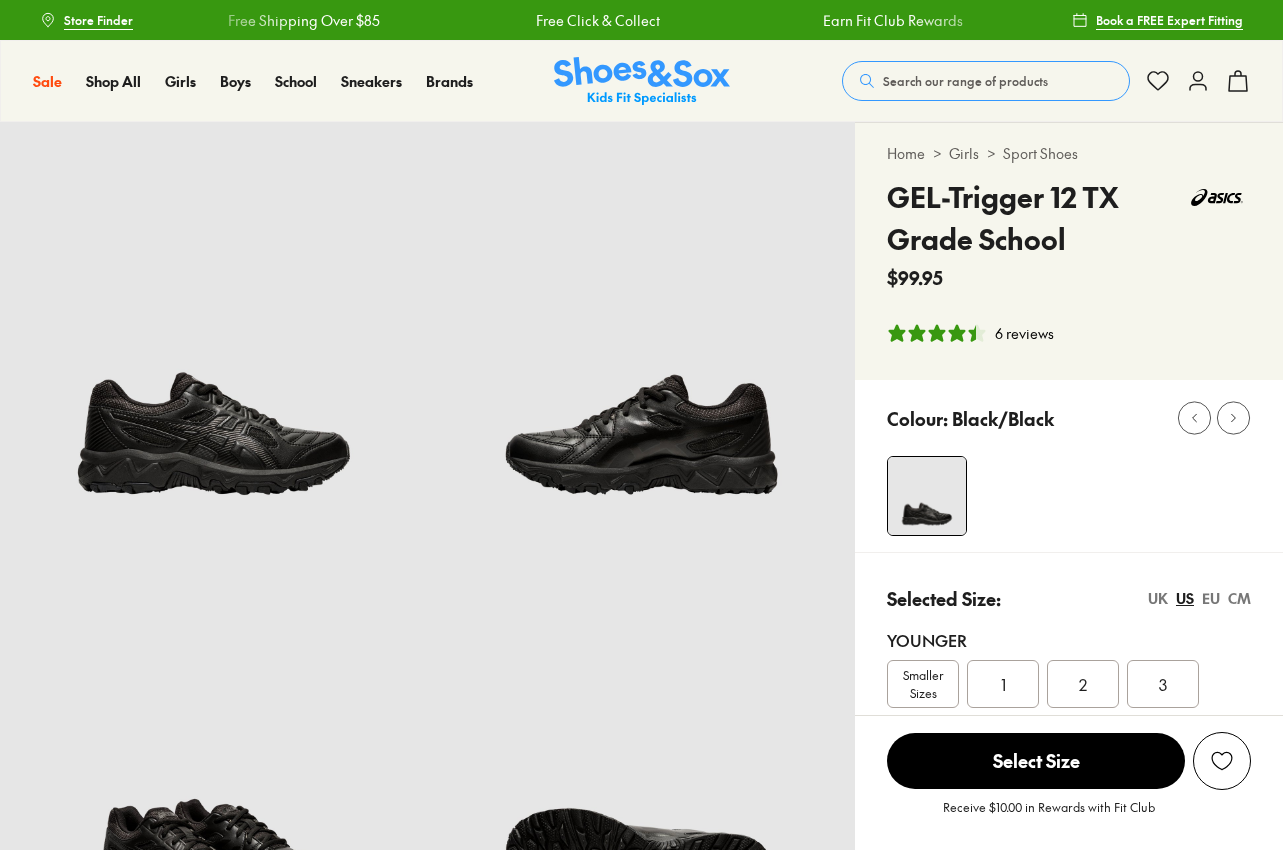 select on "*" 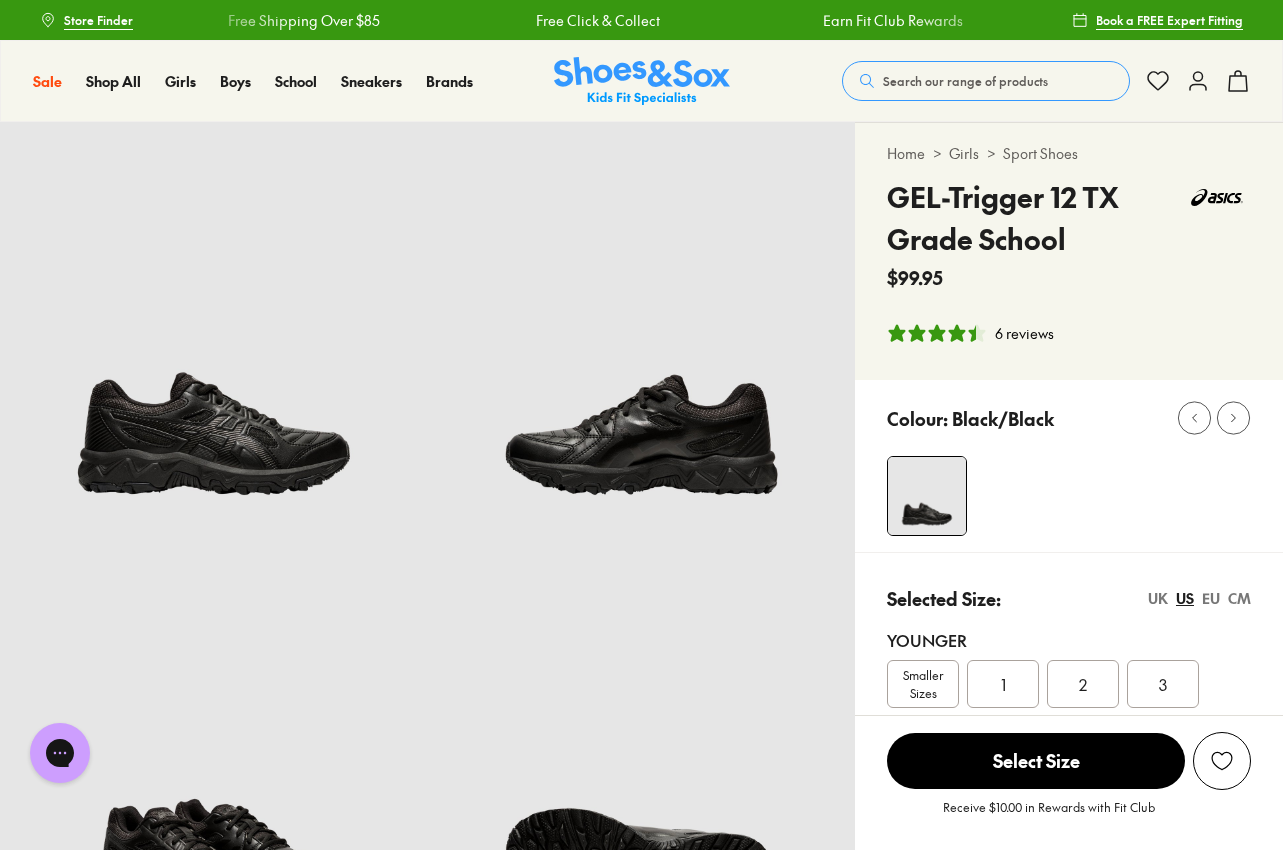 scroll, scrollTop: 0, scrollLeft: 0, axis: both 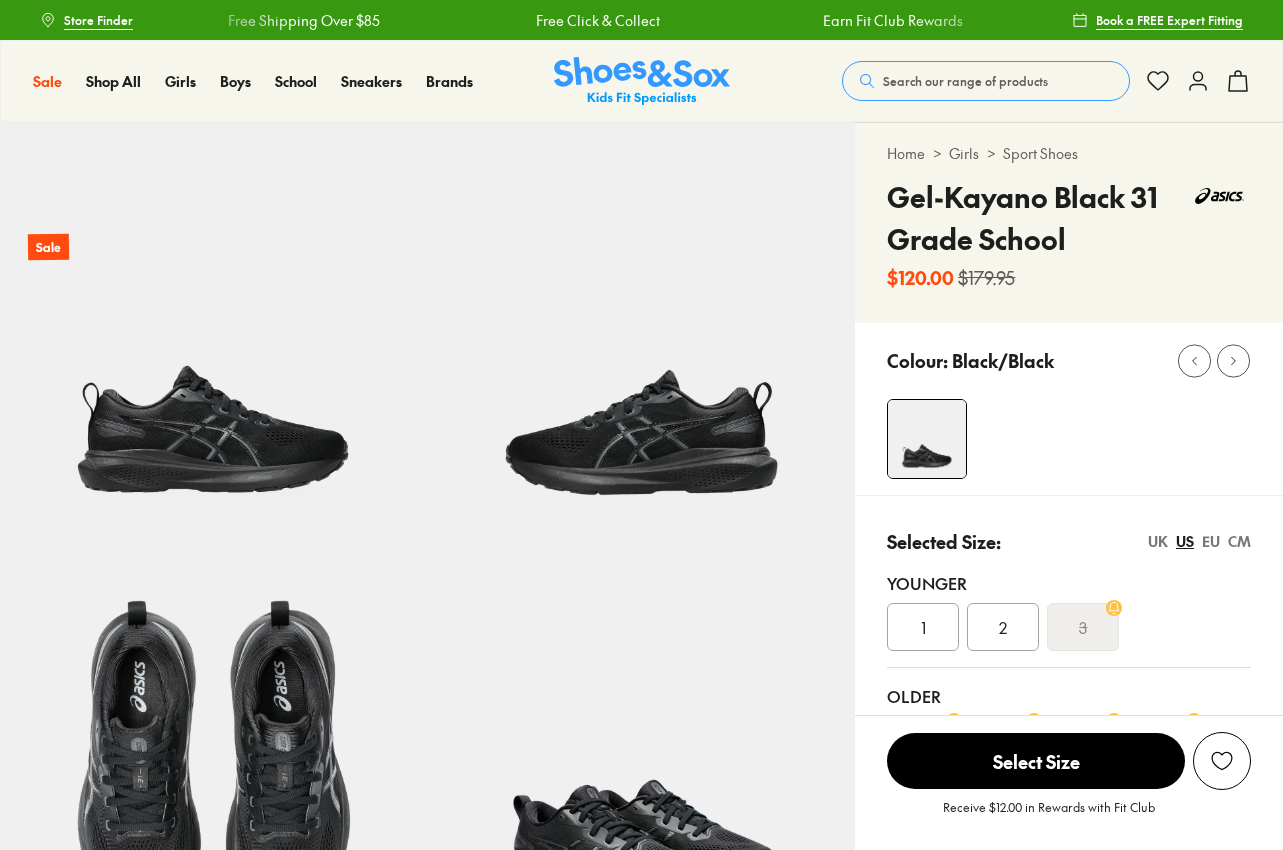 select on "*" 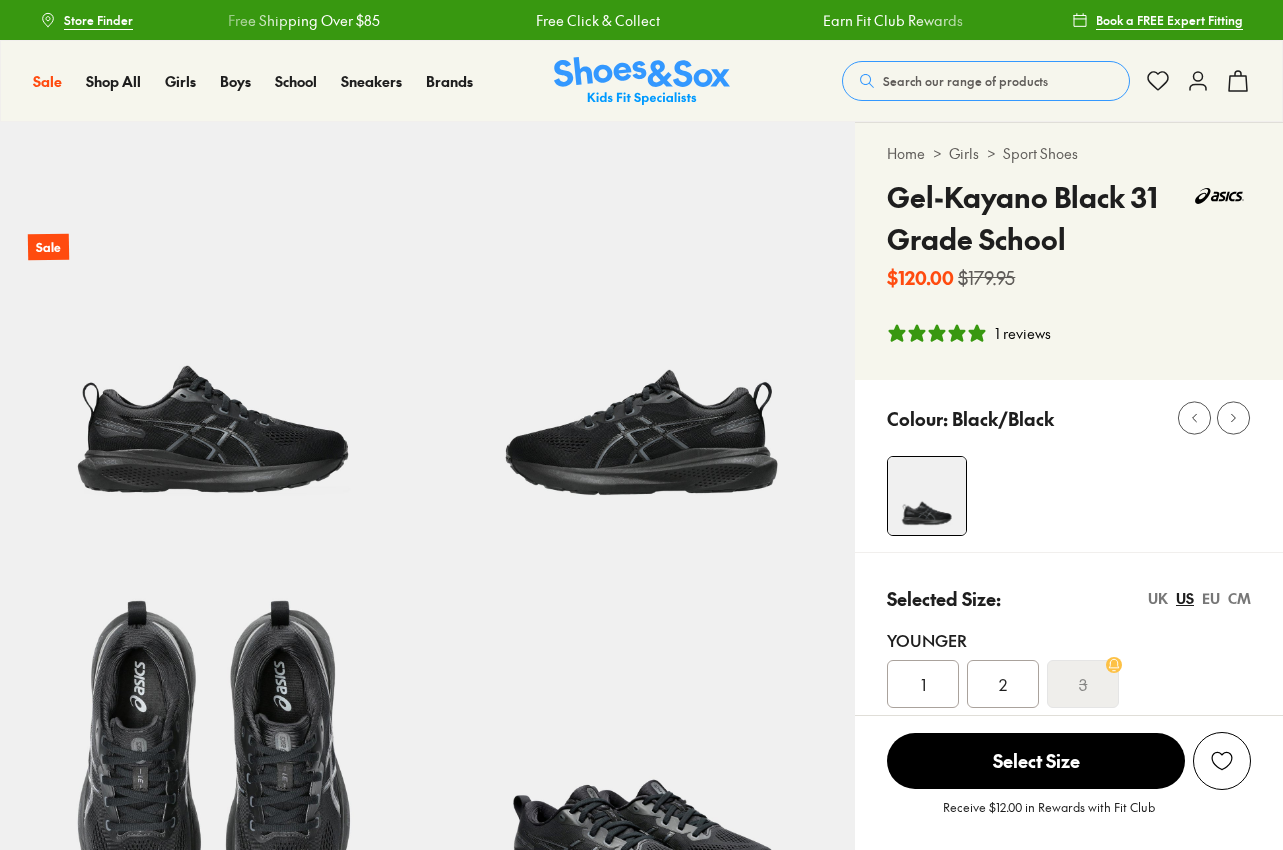 scroll, scrollTop: 0, scrollLeft: 0, axis: both 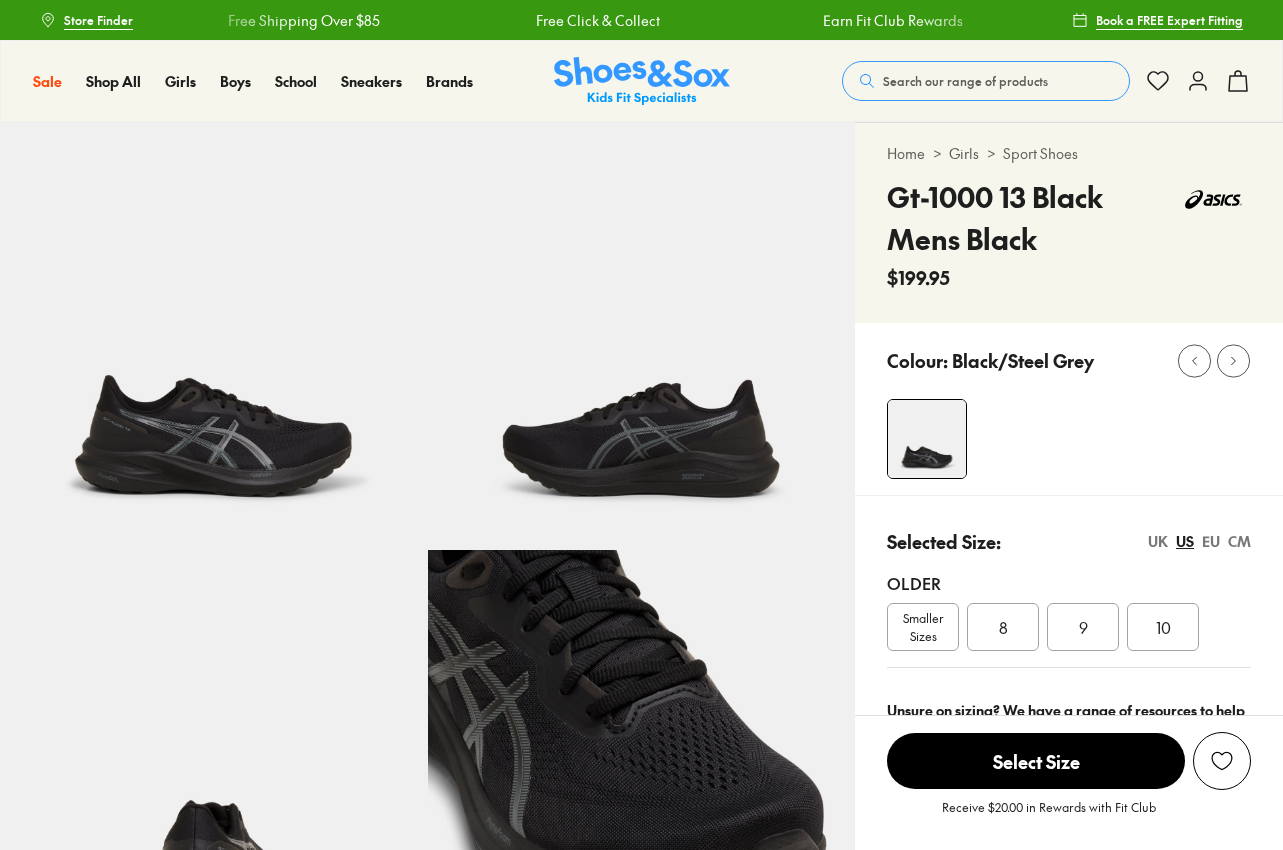 select on "*" 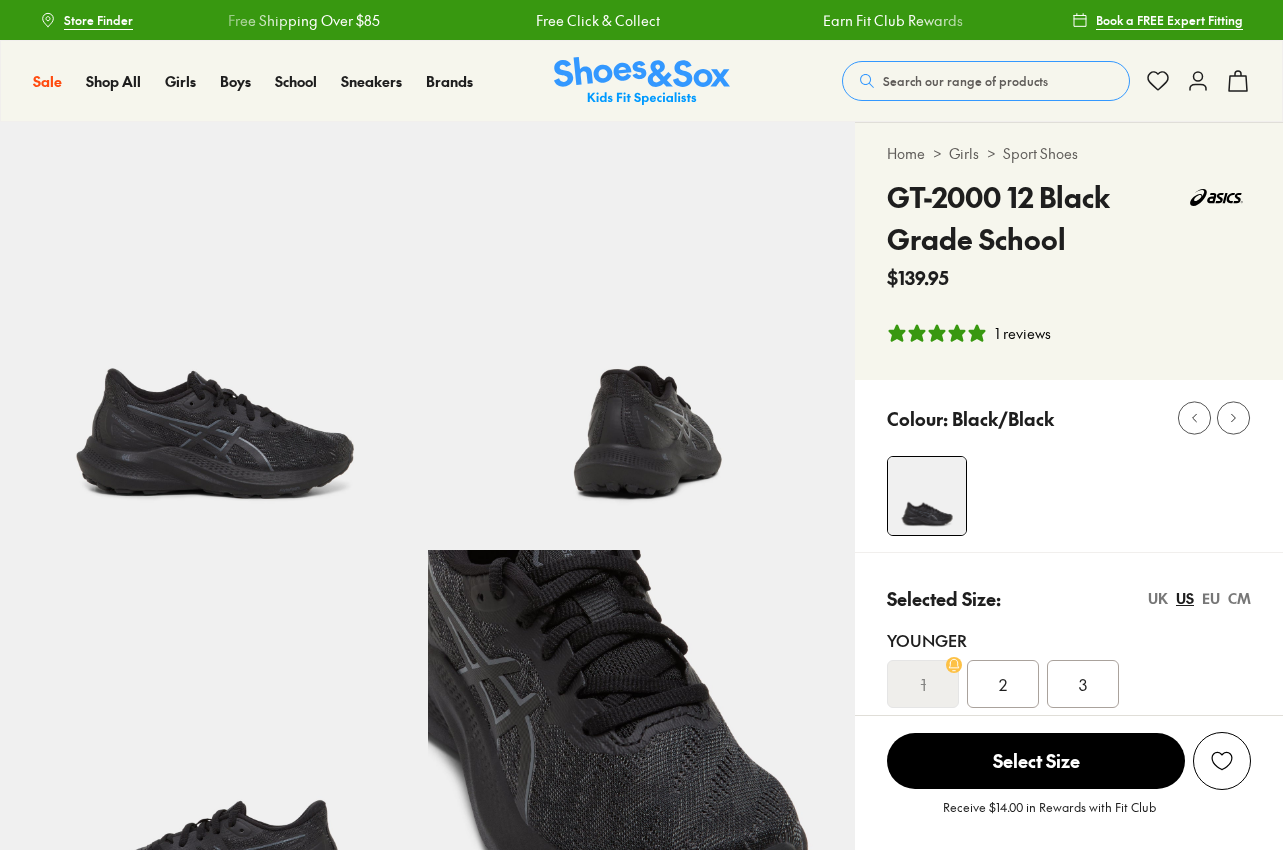 select on "*" 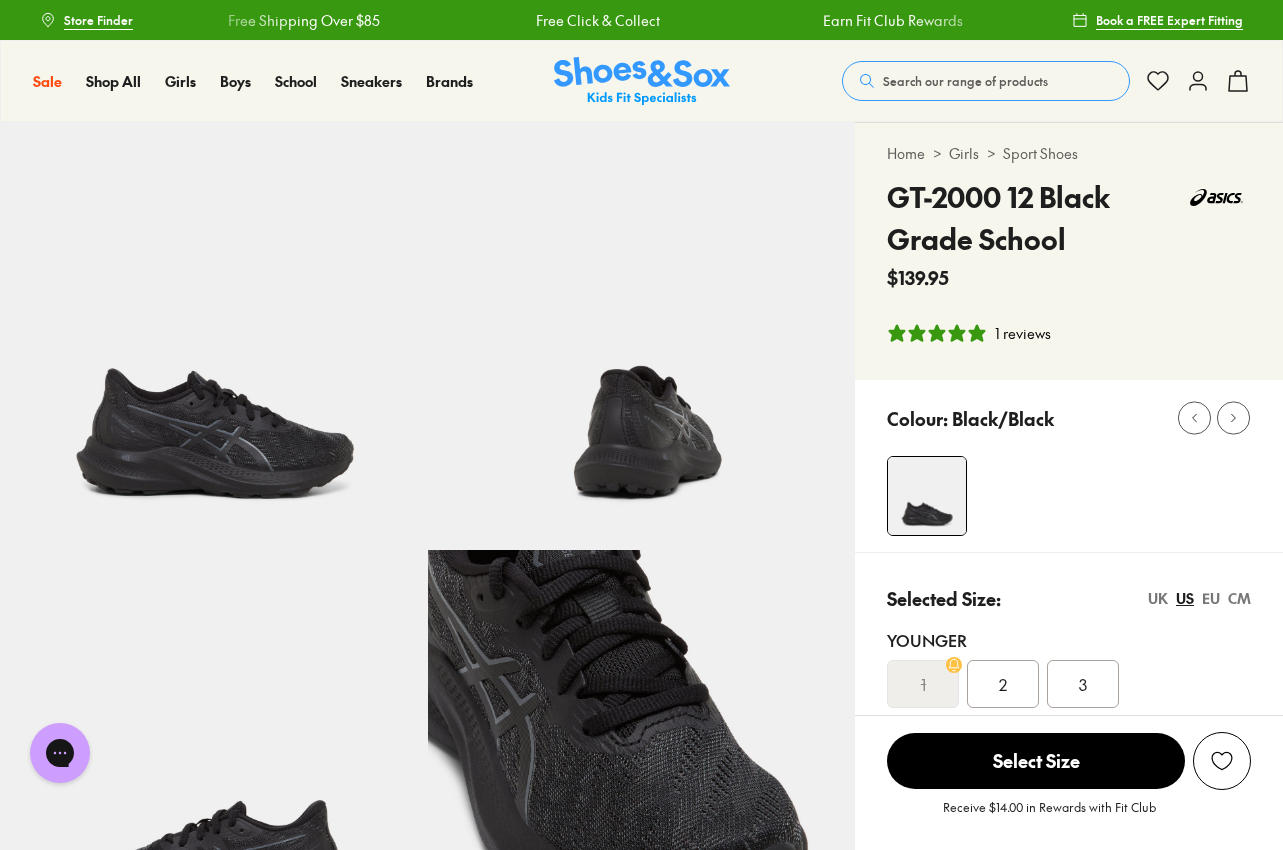 scroll, scrollTop: 0, scrollLeft: 0, axis: both 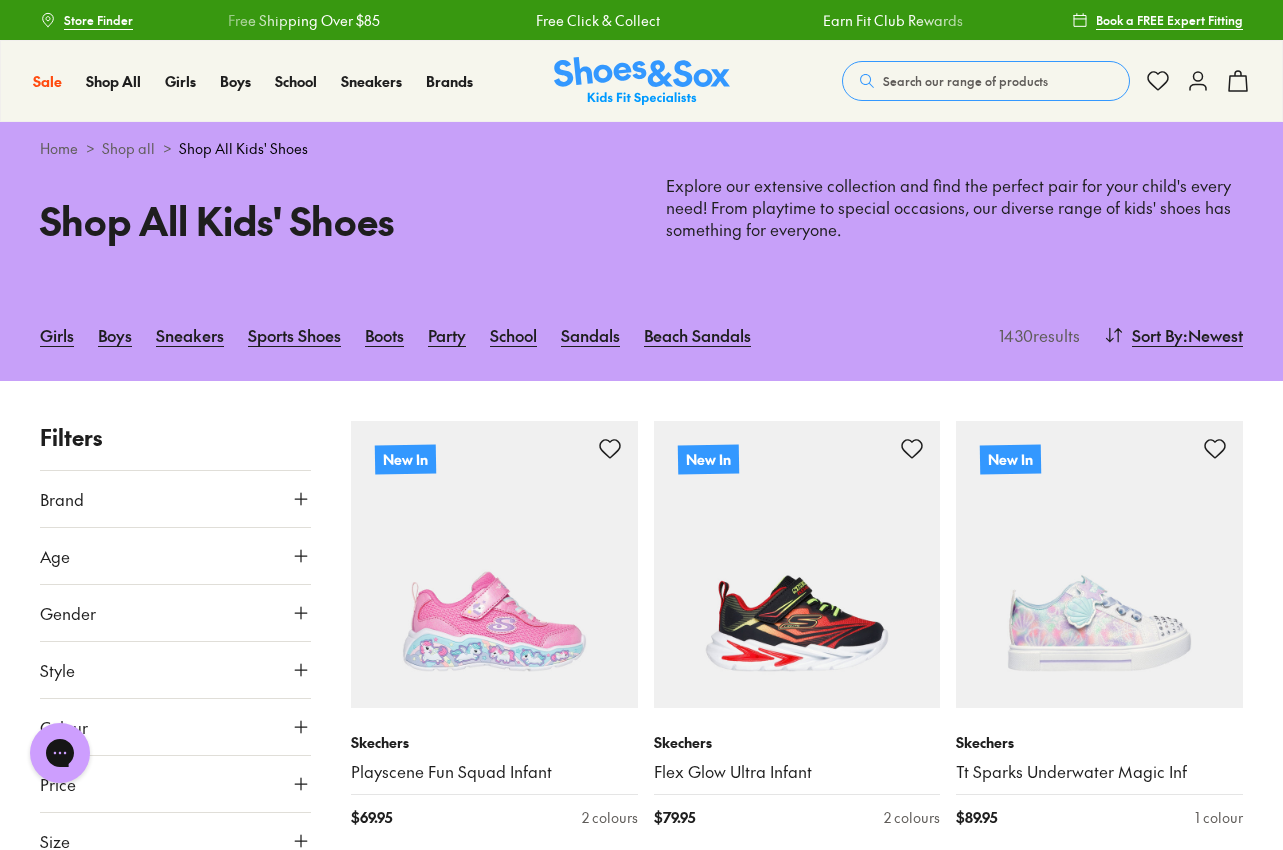 click at bounding box center [642, 81] 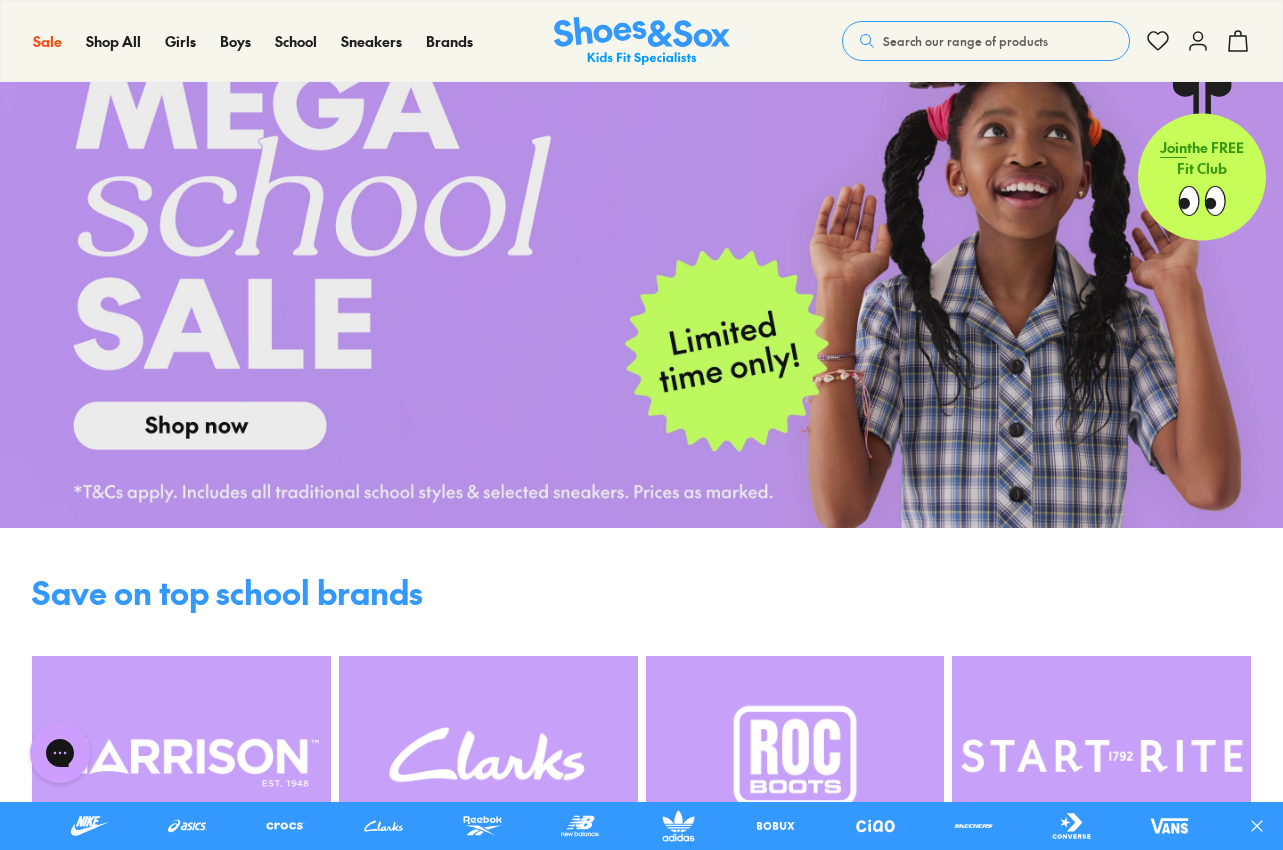 scroll, scrollTop: 0, scrollLeft: 0, axis: both 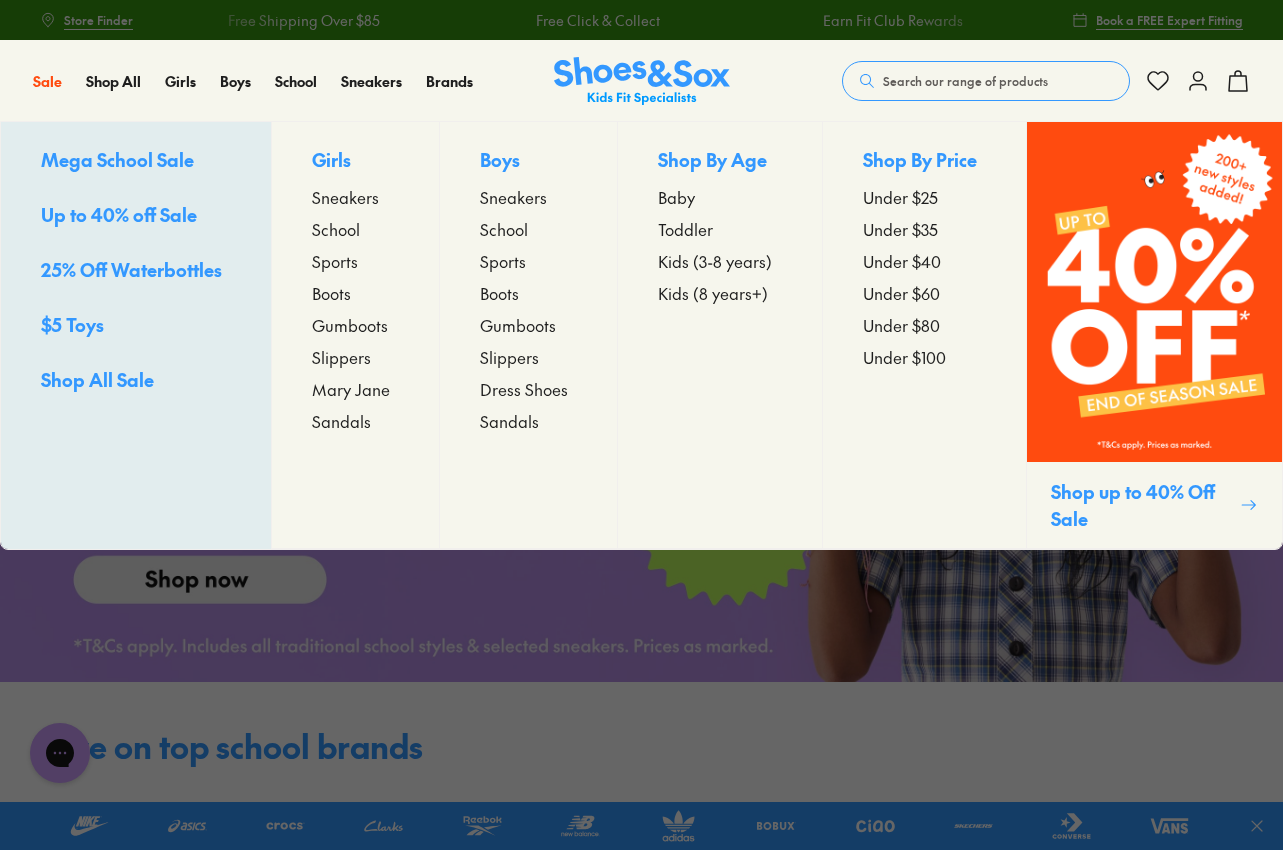 click on "Shop All Sale" at bounding box center [97, 379] 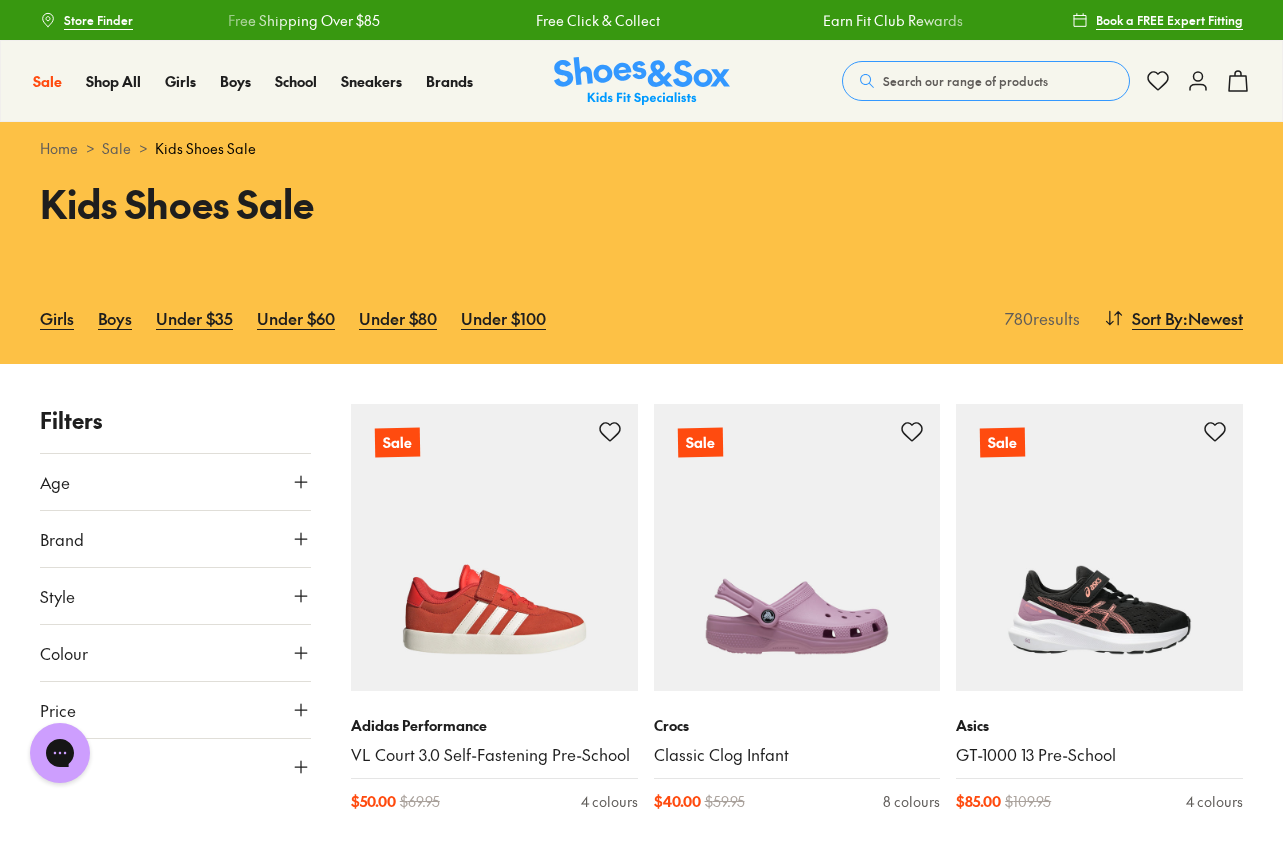 scroll, scrollTop: 0, scrollLeft: 0, axis: both 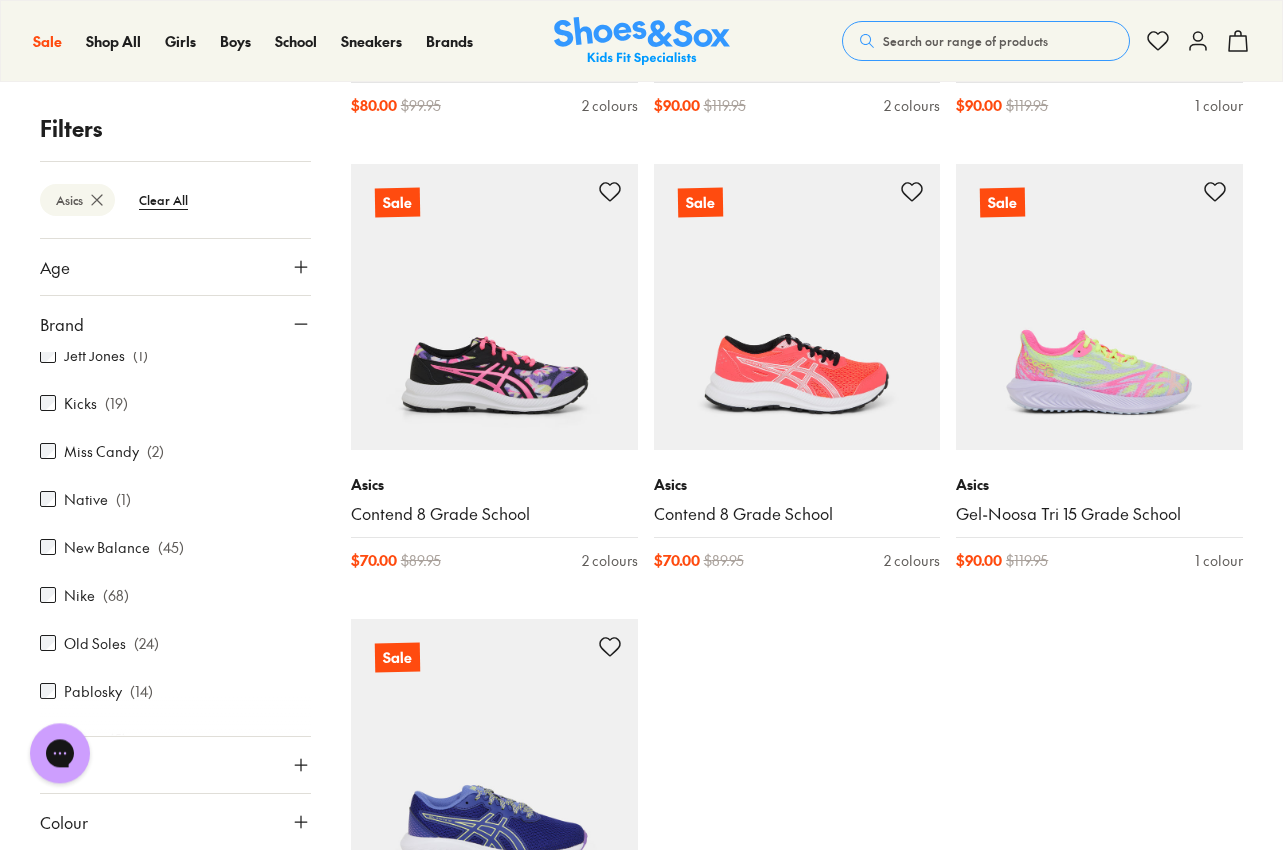 click 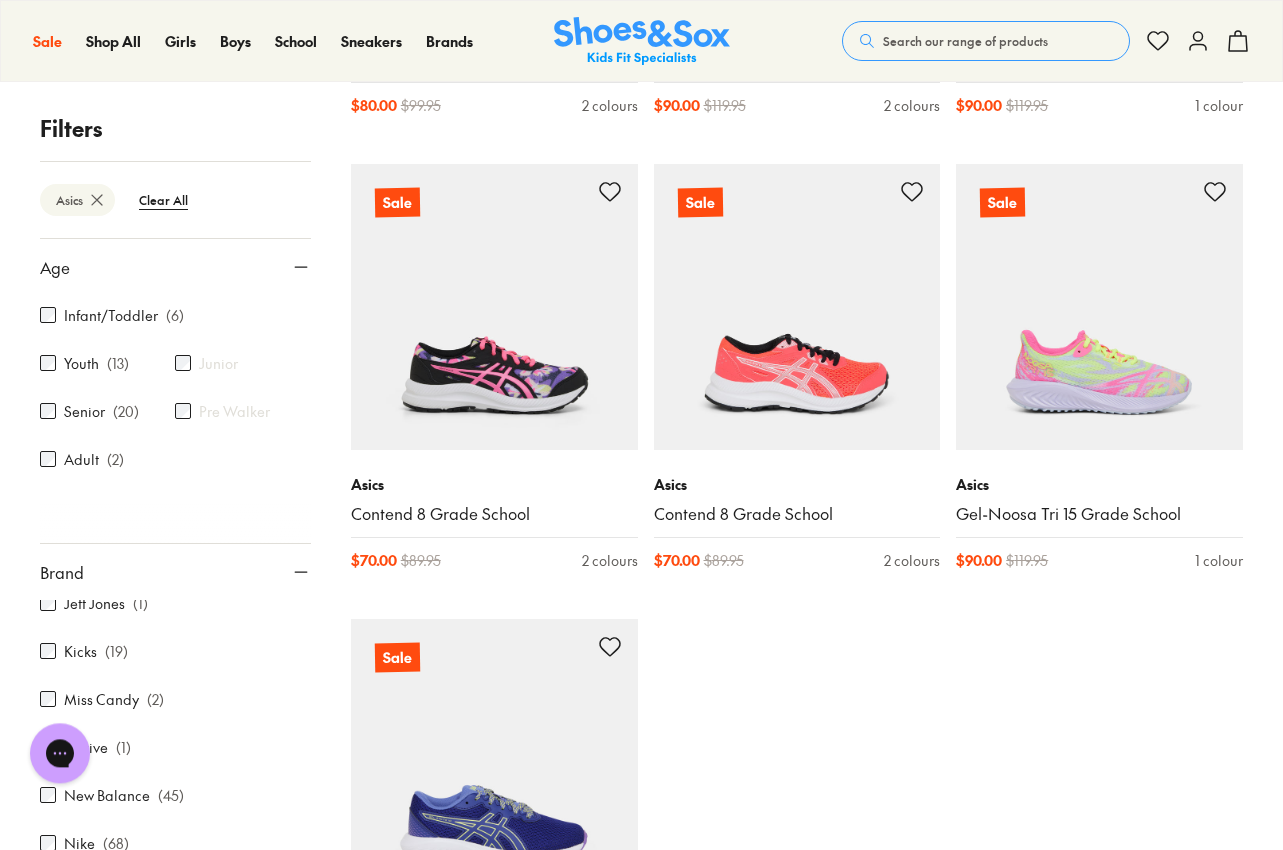 click on "Youth" at bounding box center [81, 363] 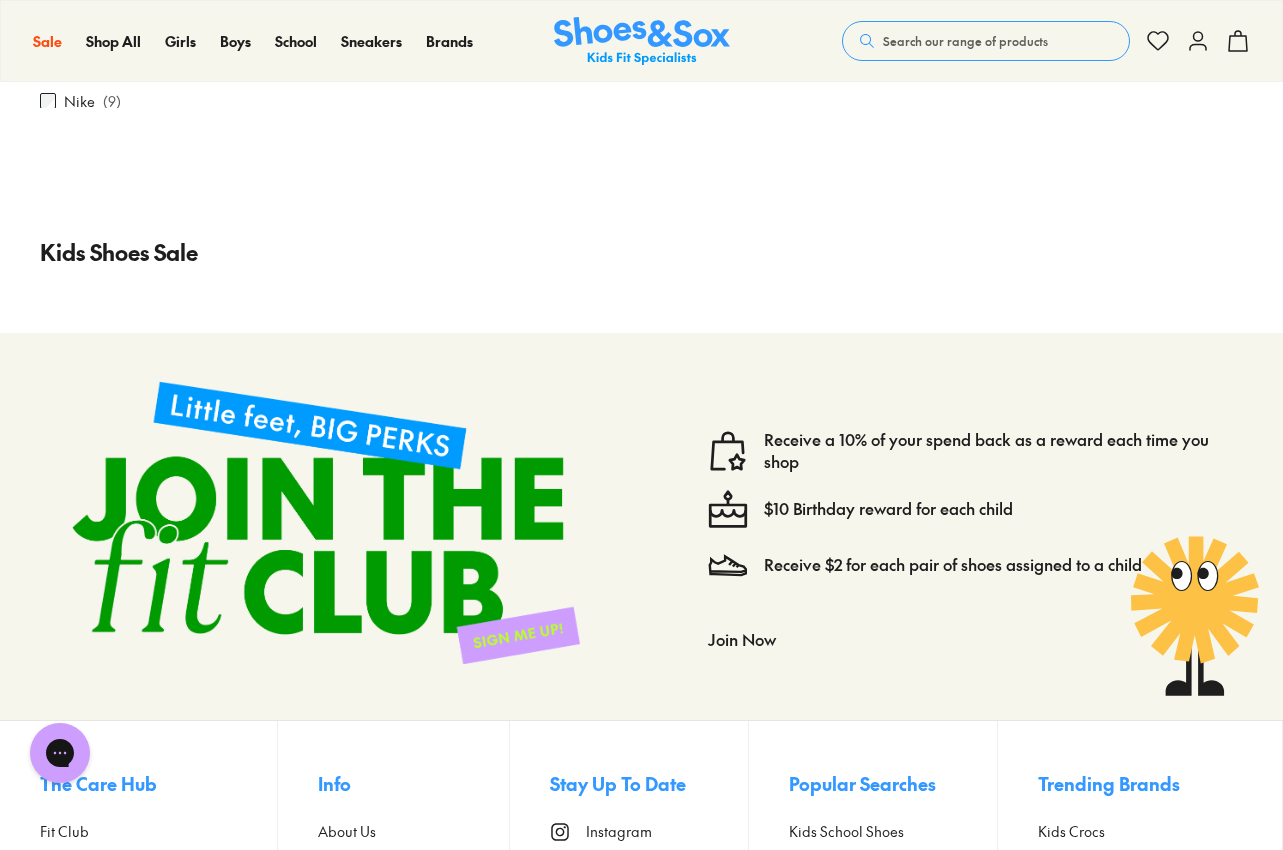 scroll, scrollTop: 2040, scrollLeft: 0, axis: vertical 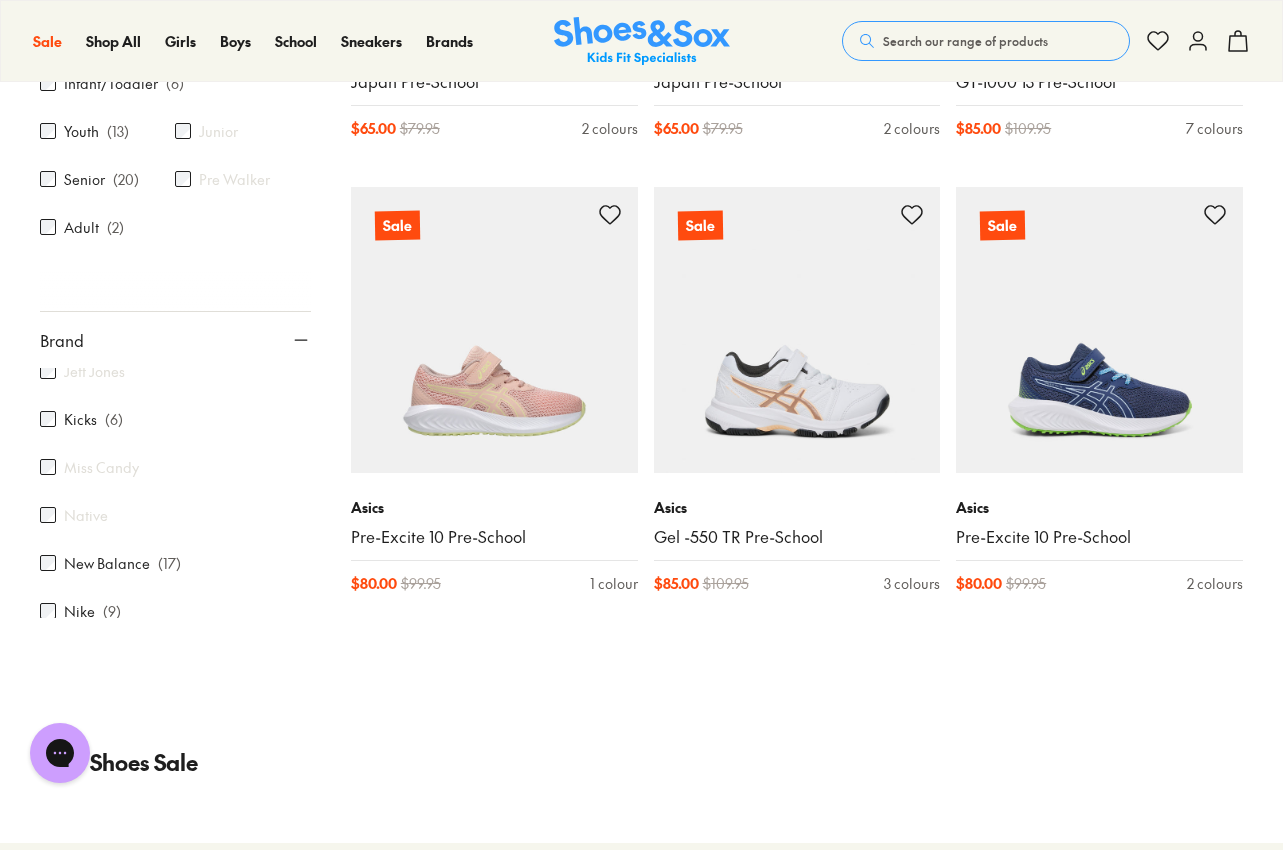 click on "Senior ( 20 )" at bounding box center (107, 179) 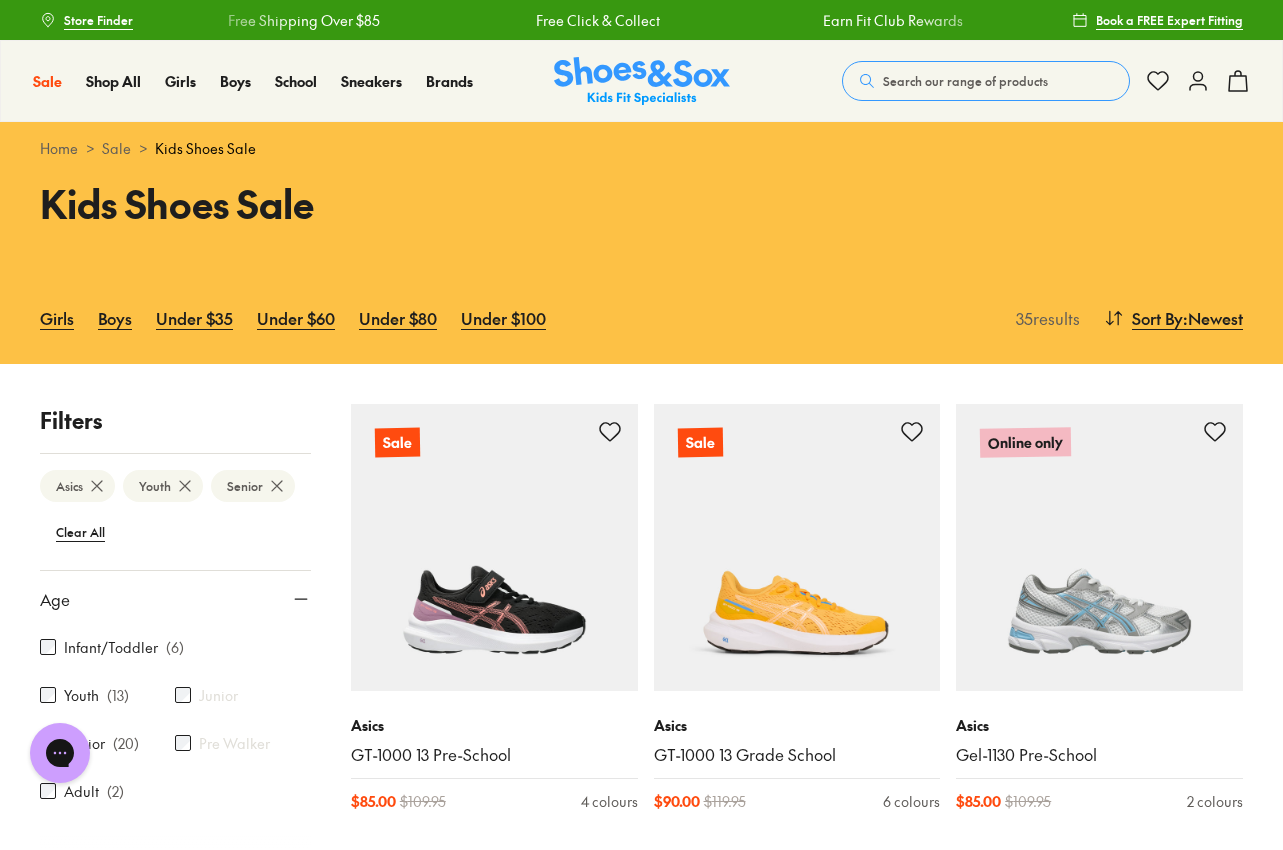 scroll, scrollTop: 510, scrollLeft: 0, axis: vertical 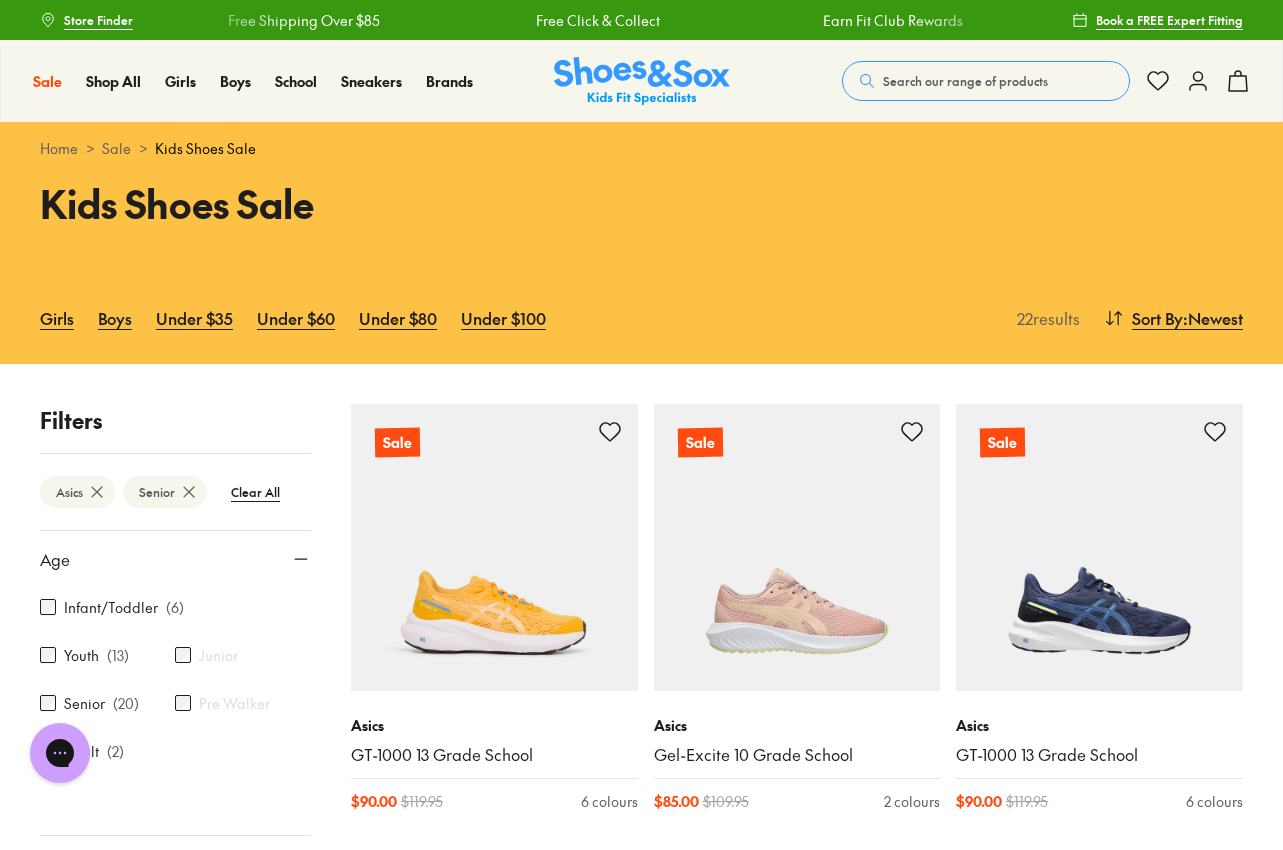 click at bounding box center [642, 81] 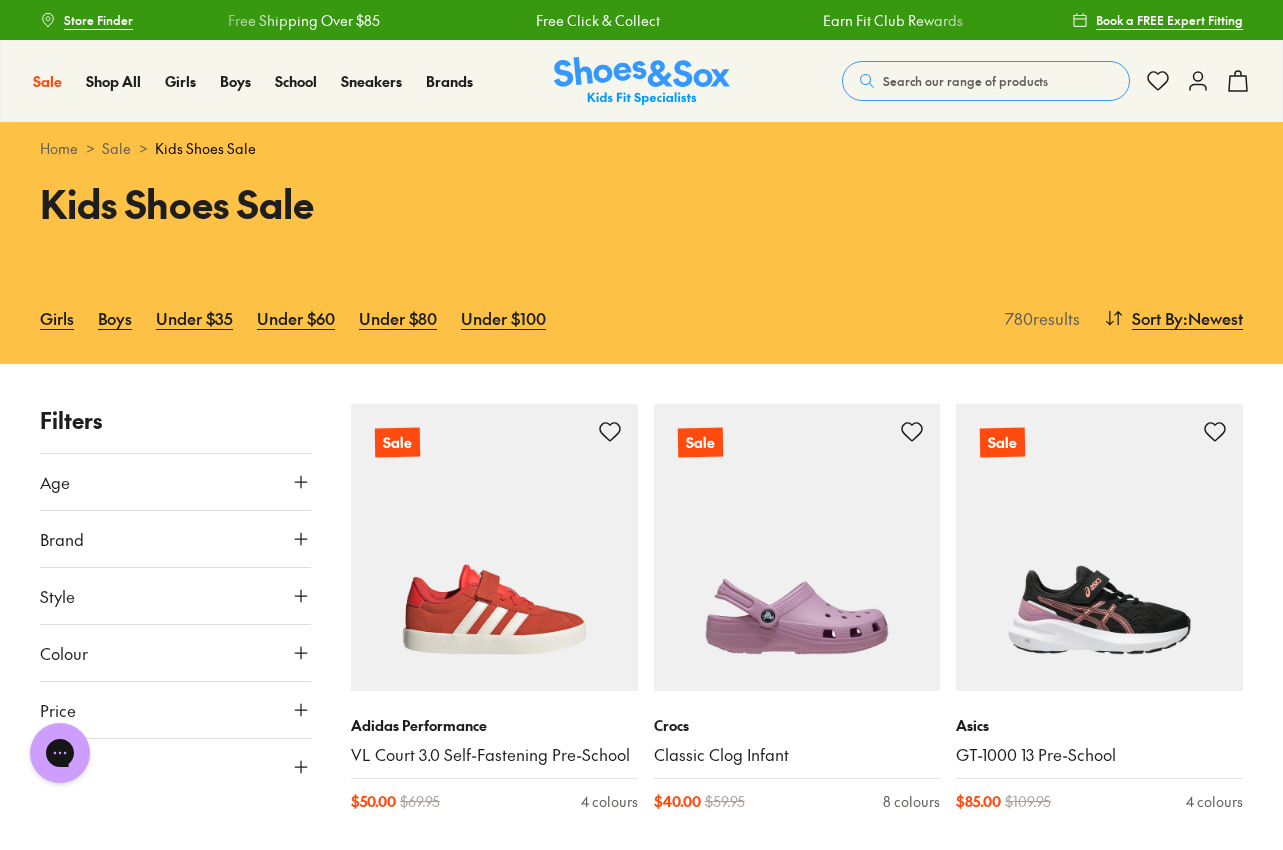 scroll, scrollTop: 0, scrollLeft: 0, axis: both 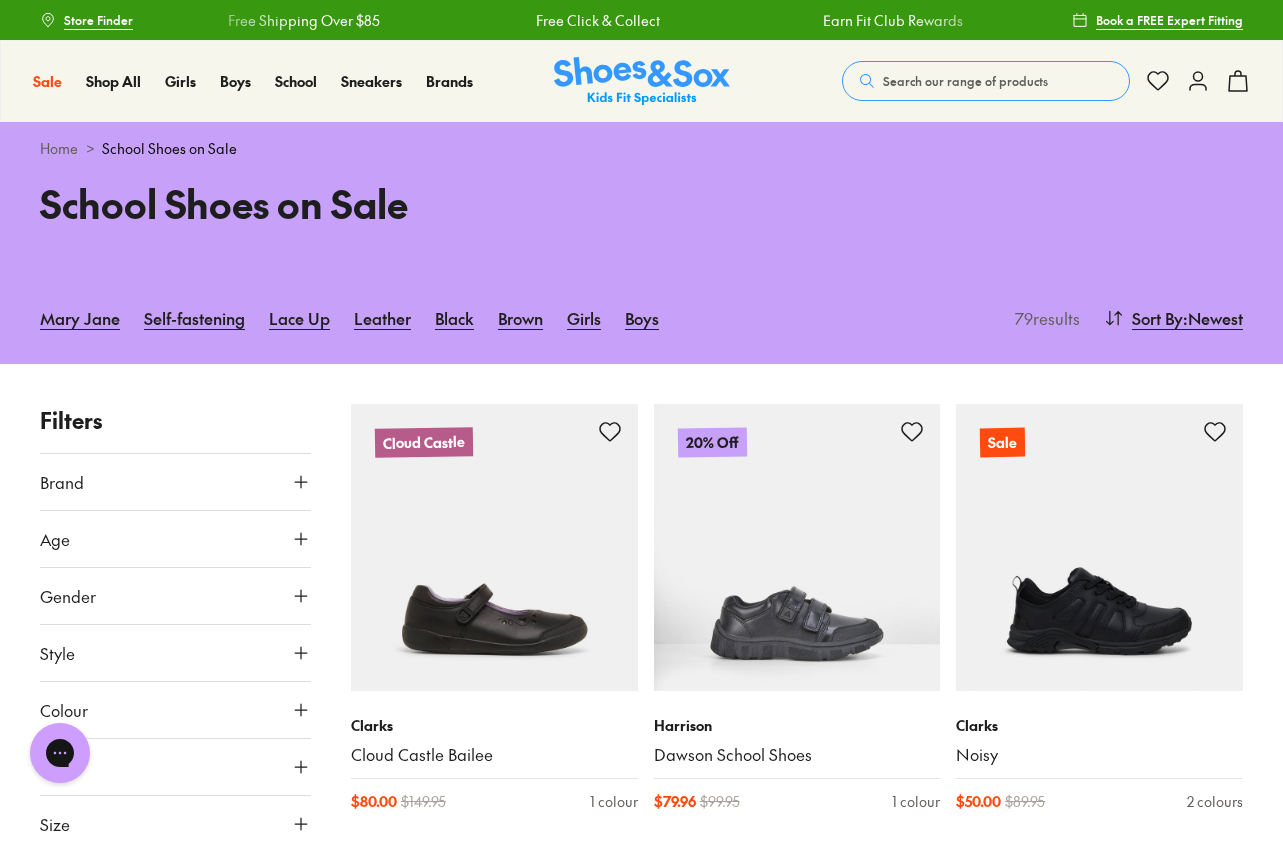 click 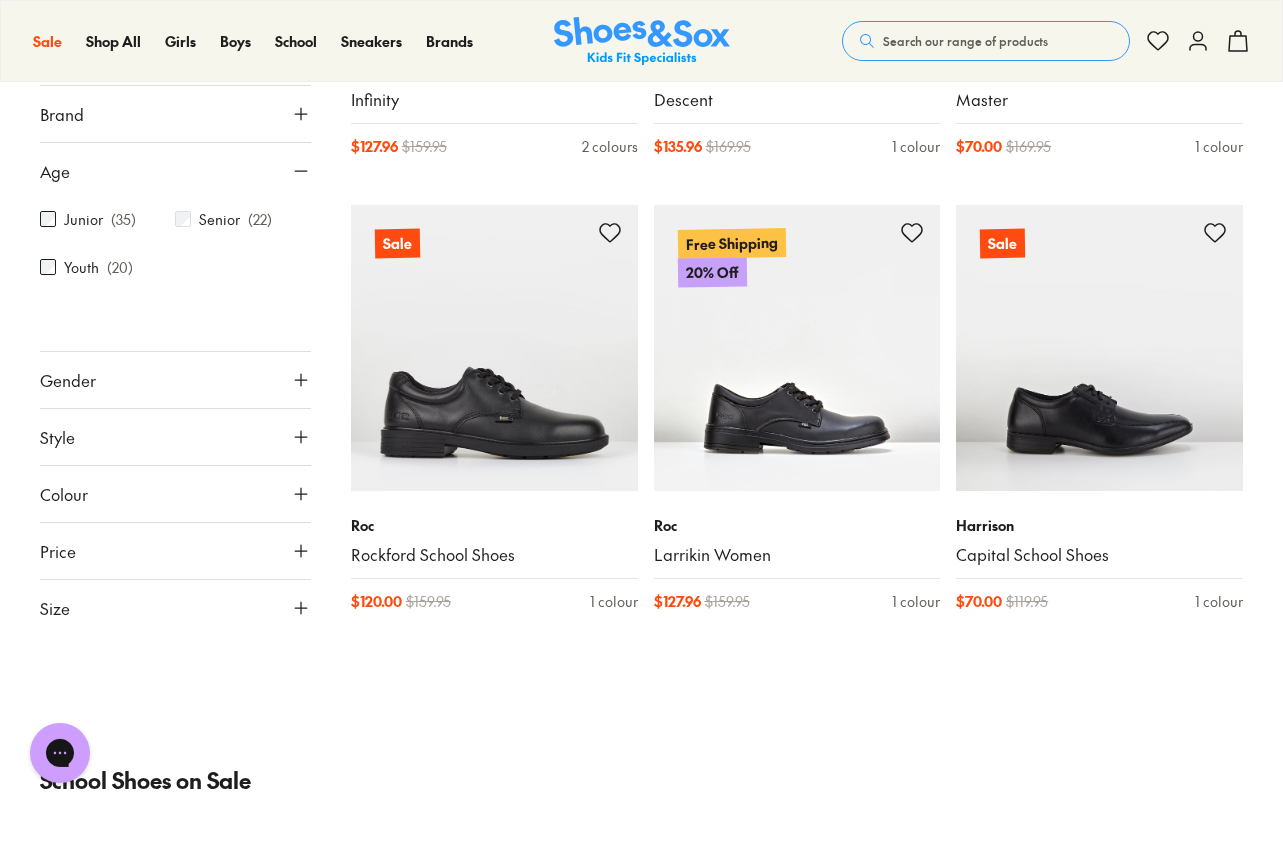 scroll, scrollTop: 3251, scrollLeft: 0, axis: vertical 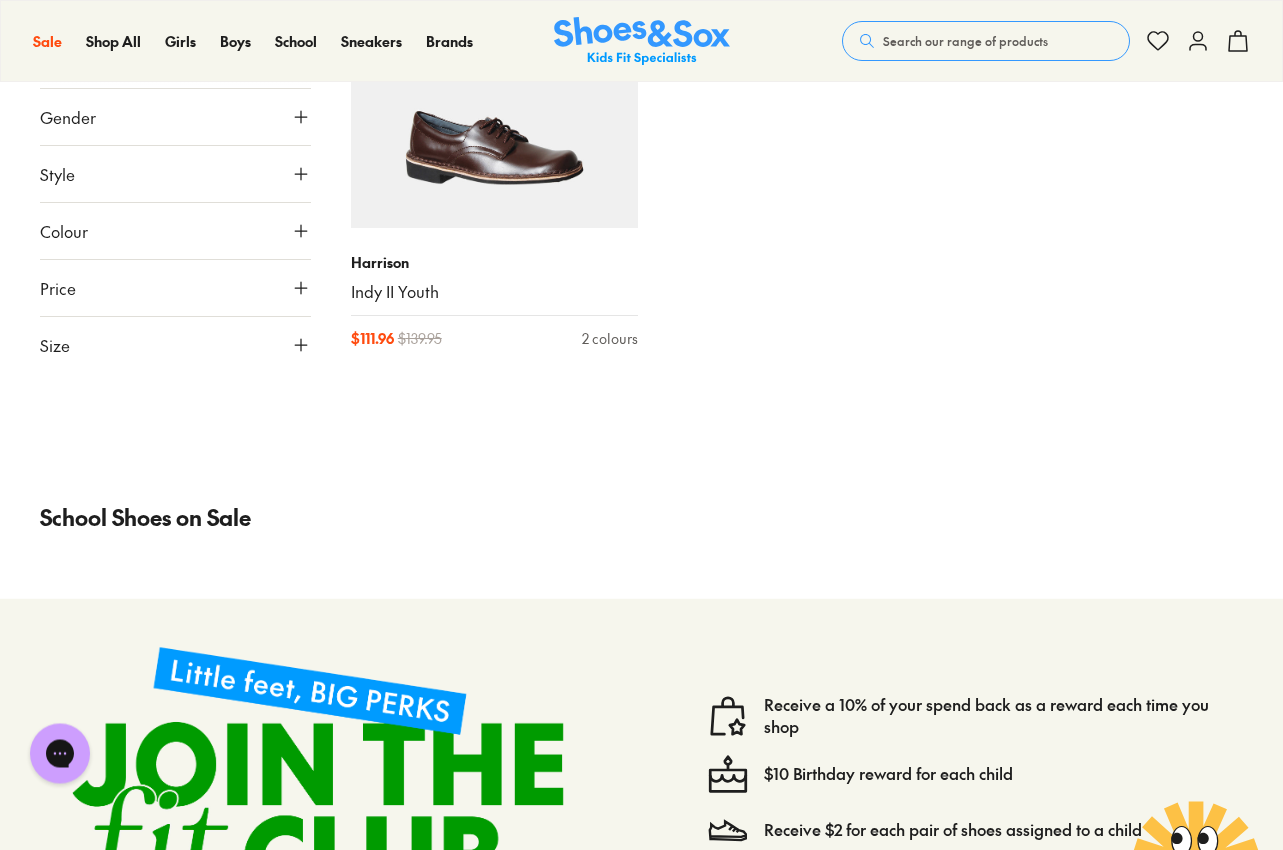 type on "***" 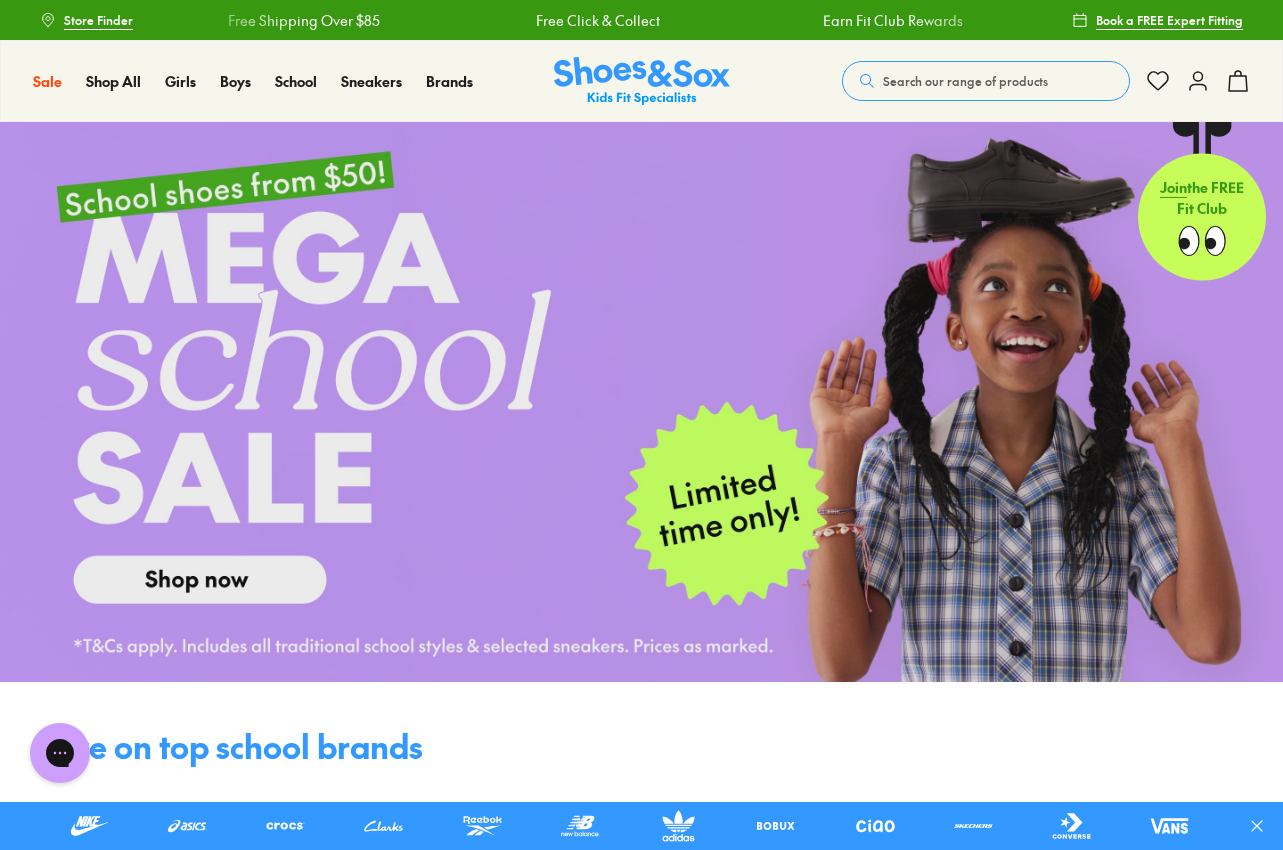 scroll, scrollTop: 0, scrollLeft: 0, axis: both 